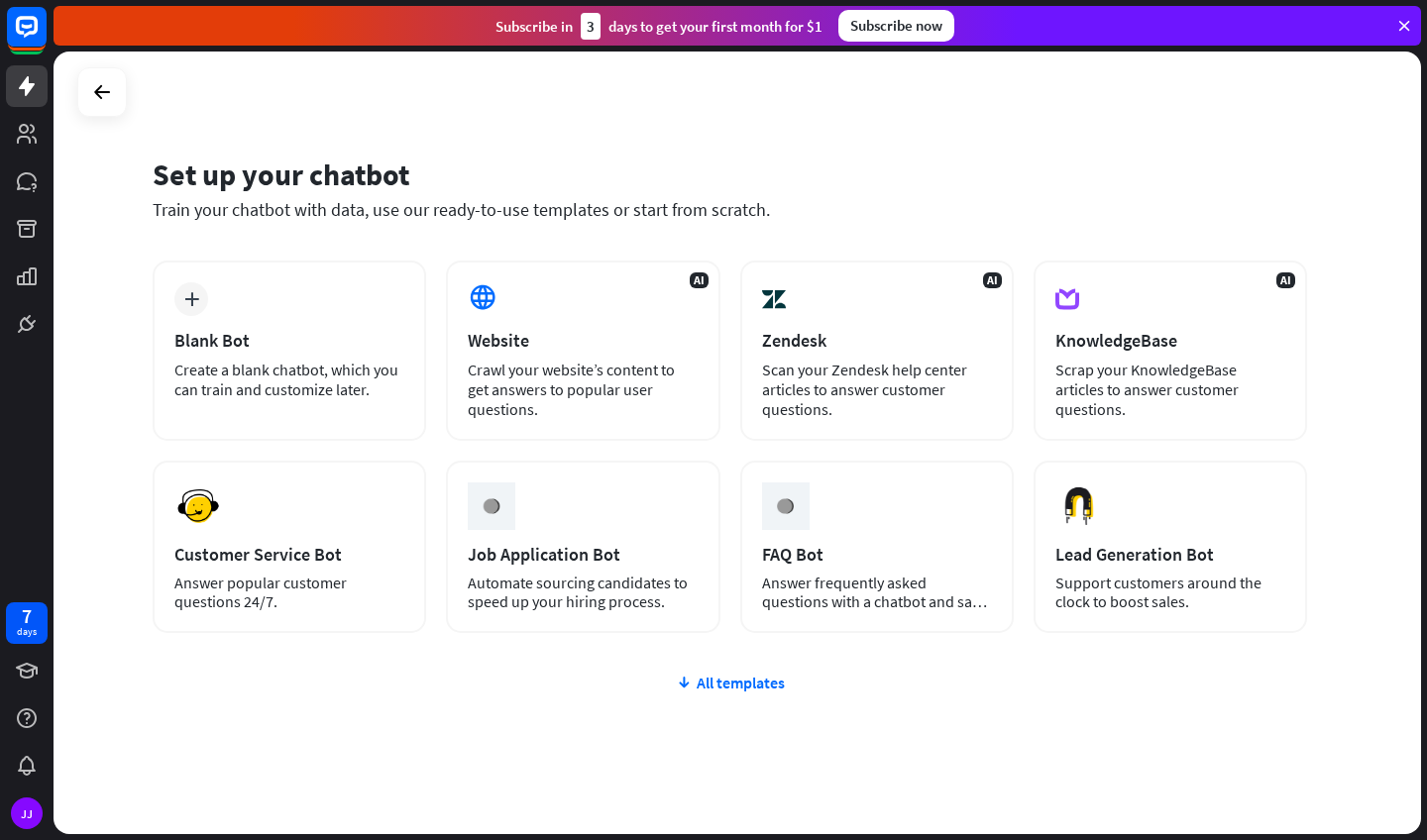 scroll, scrollTop: 0, scrollLeft: 0, axis: both 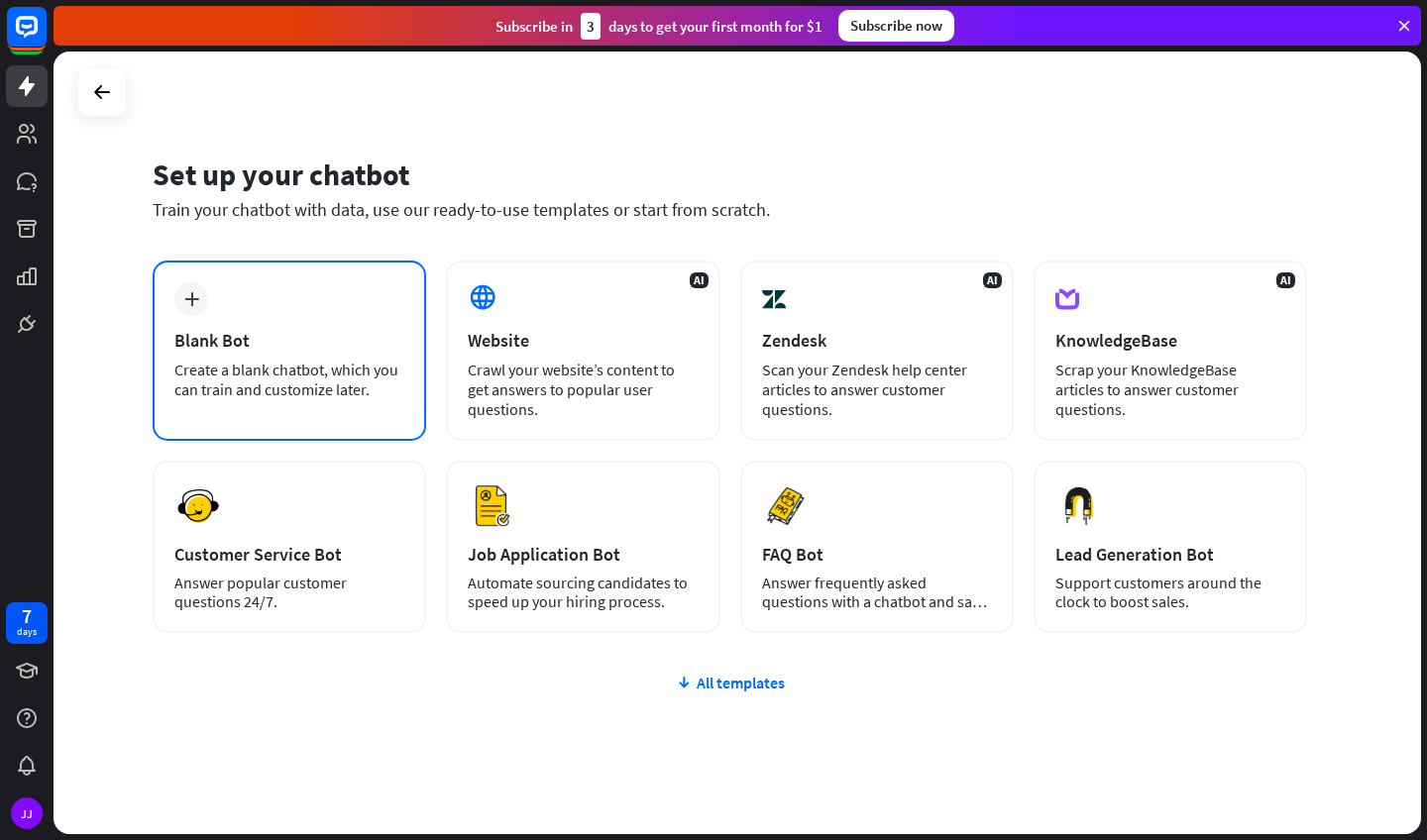 click on "plus   Blank Bot
Create a blank chatbot, which you can train and
customize later." at bounding box center (289, 351) 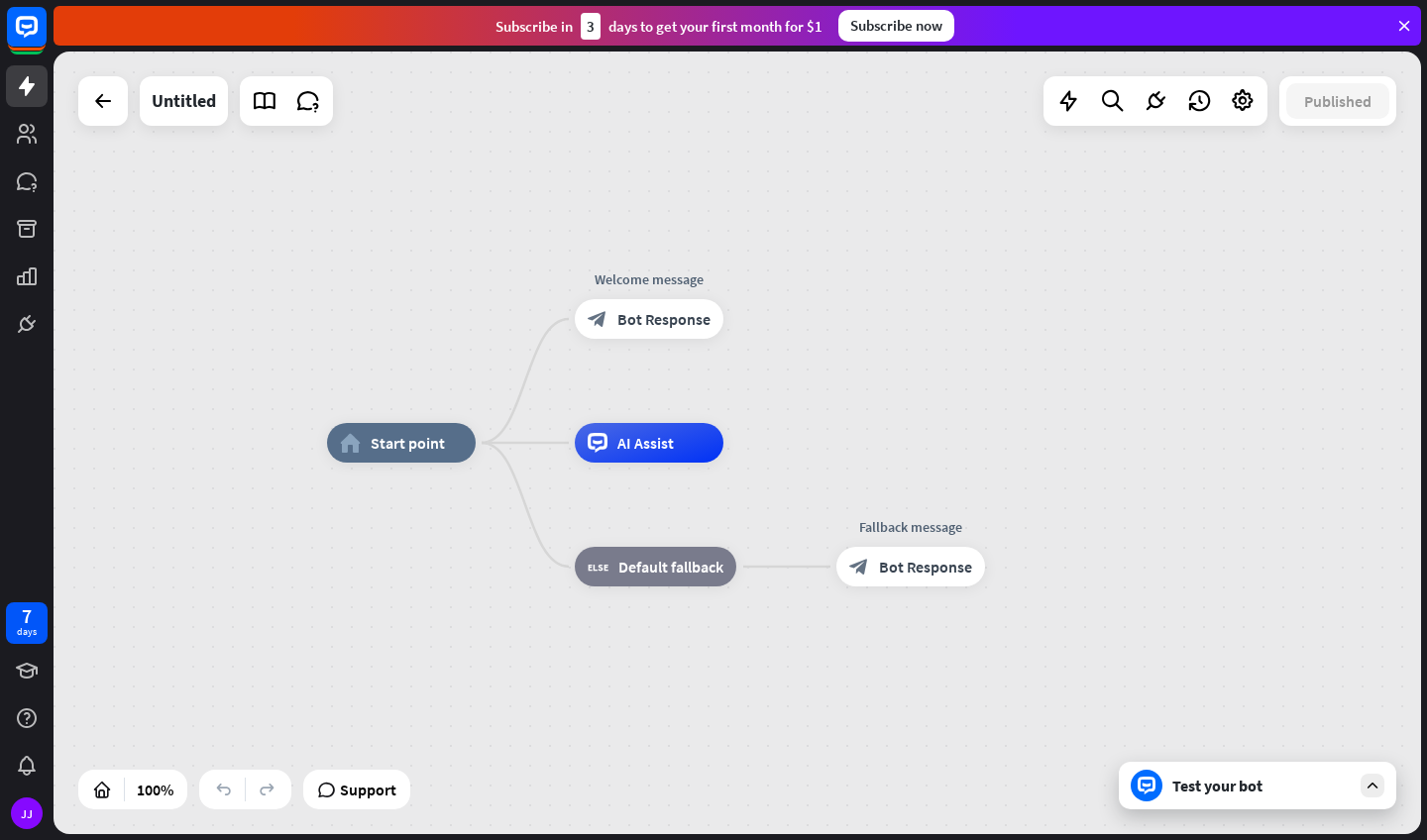 click on "home_2   Start point                 Welcome message   block_bot_response   Bot Response                     AI Assist                   block_fallback   Default fallback                 Fallback message   block_bot_response   Bot Response" at bounding box center (737, 443) 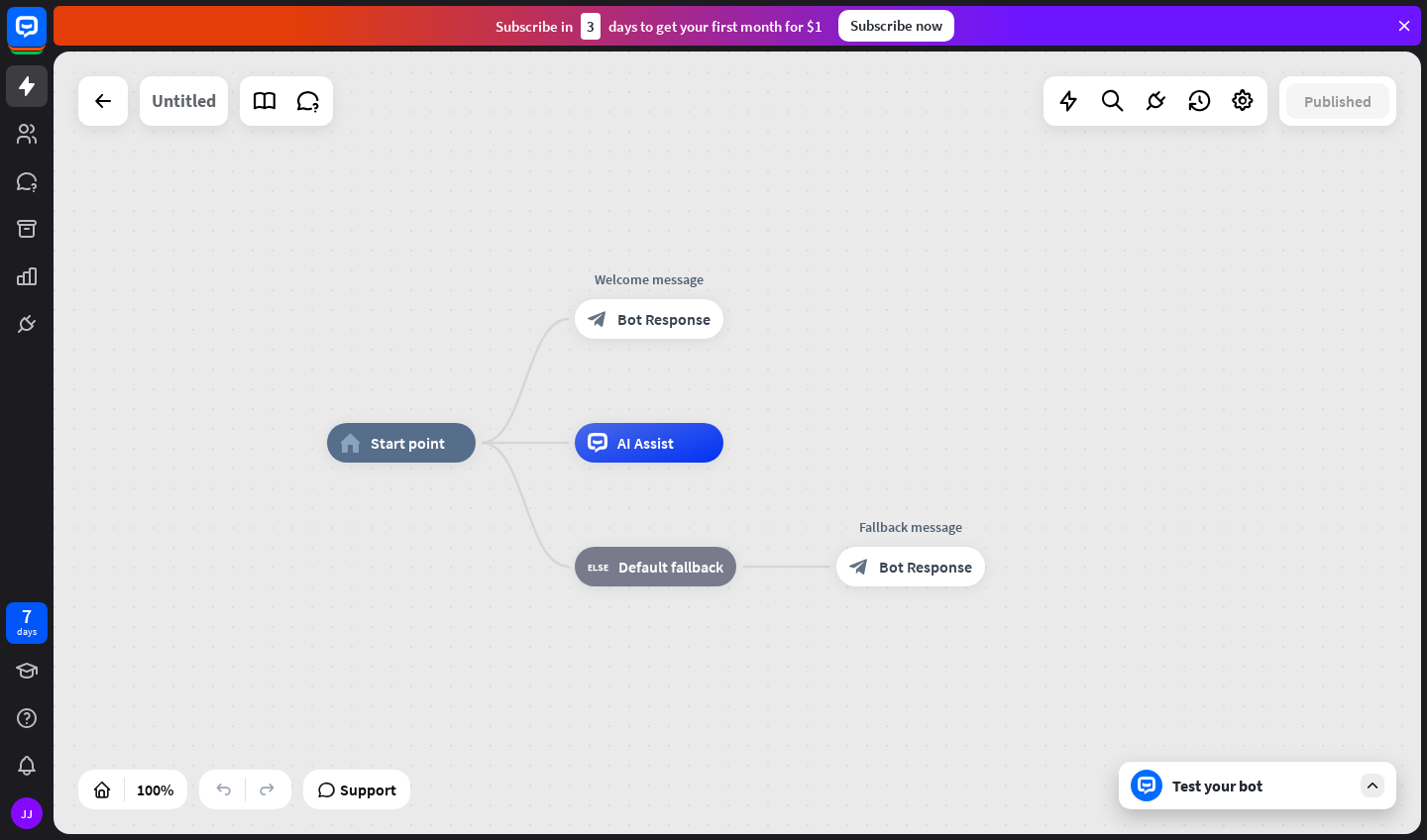 click on "Untitled" at bounding box center [183, 101] 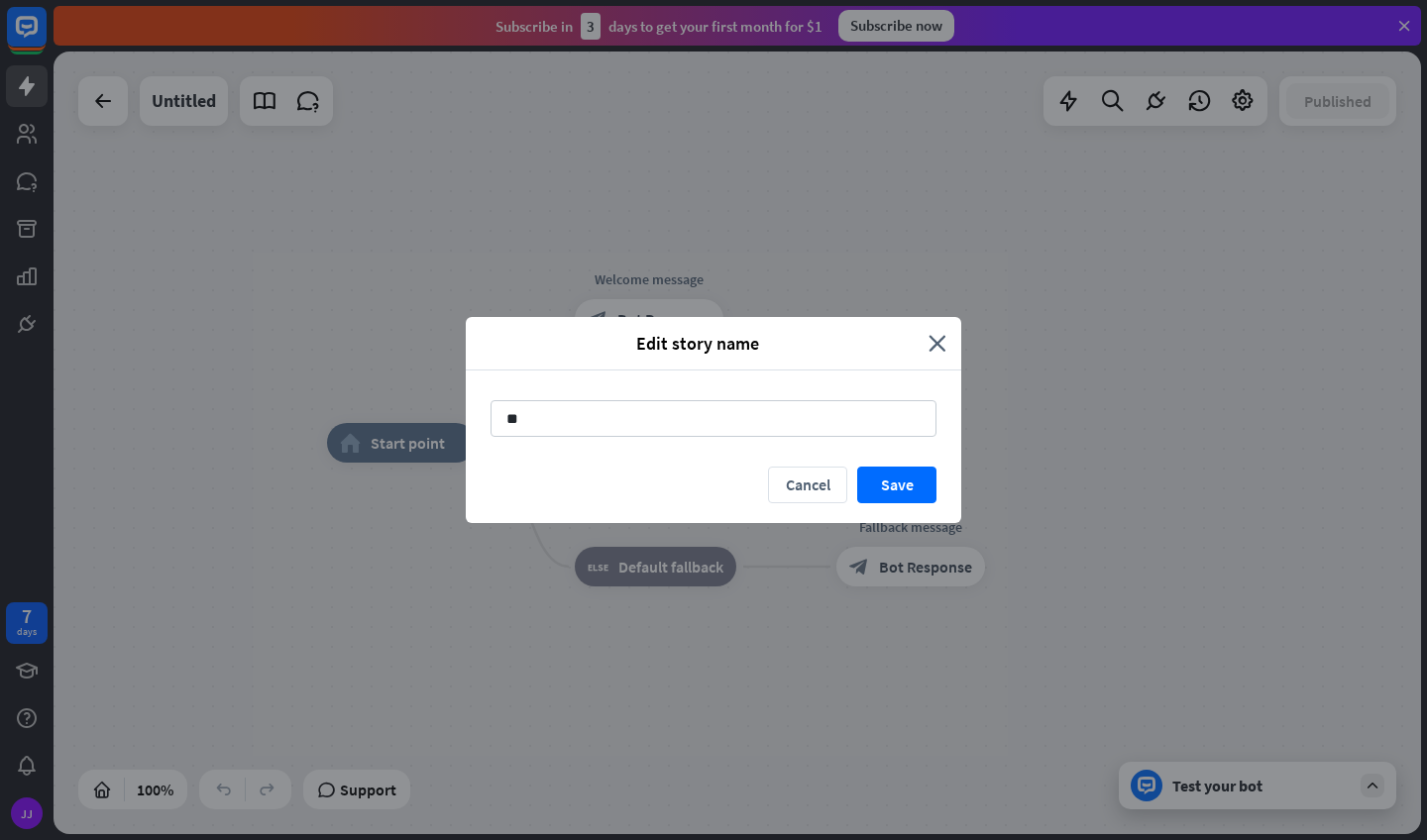 type on "*" 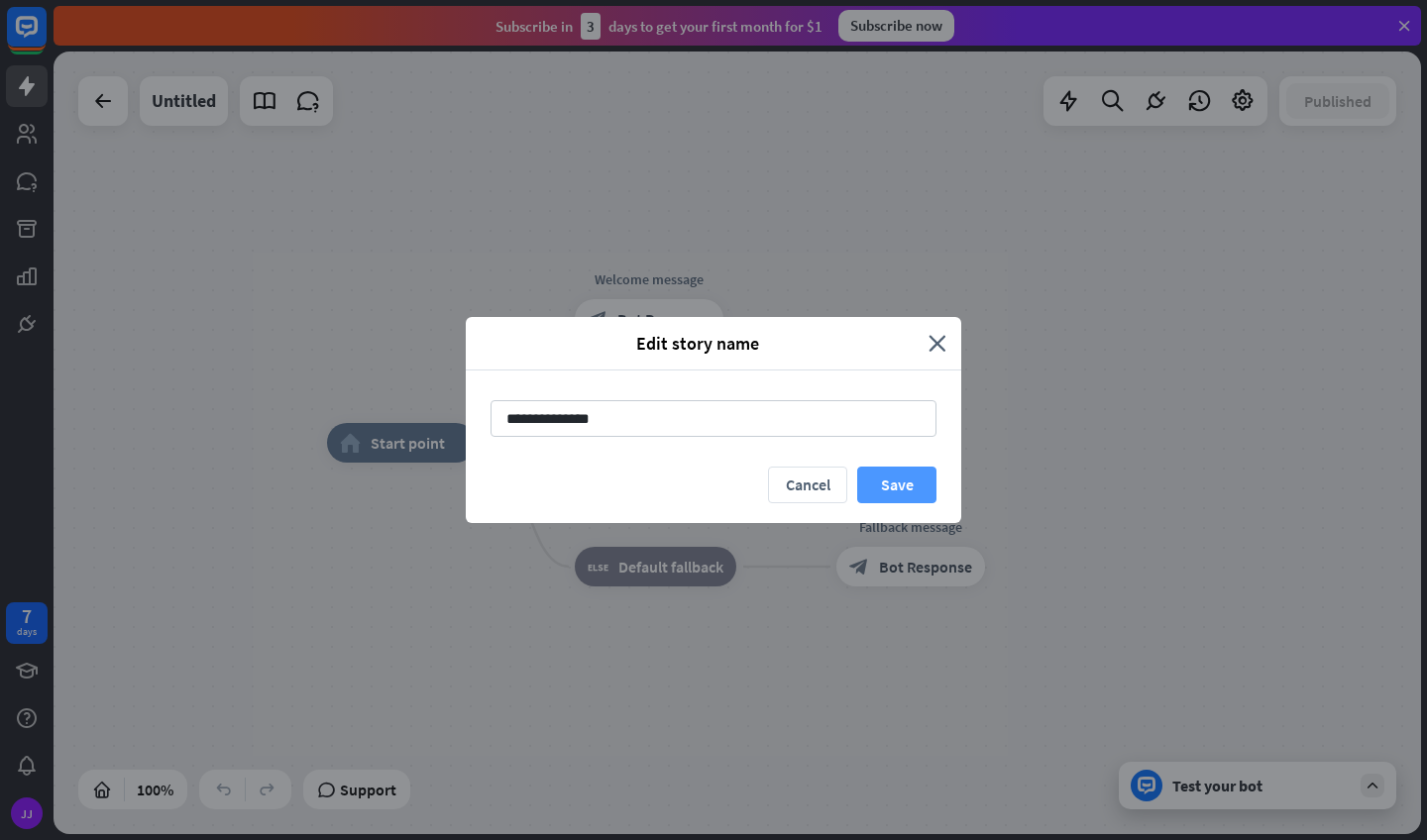 type on "**********" 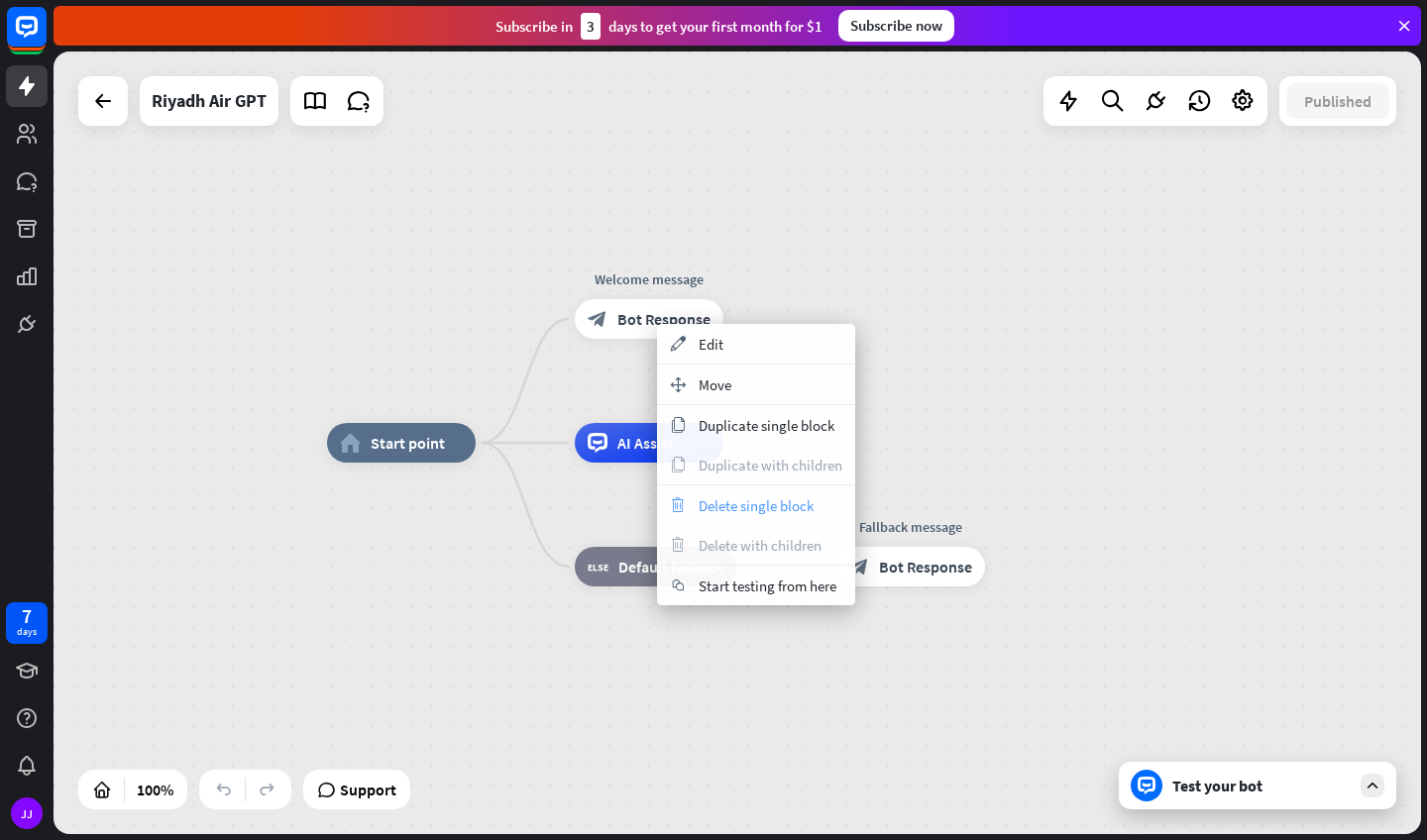 click on "Delete single block" at bounding box center (756, 505) 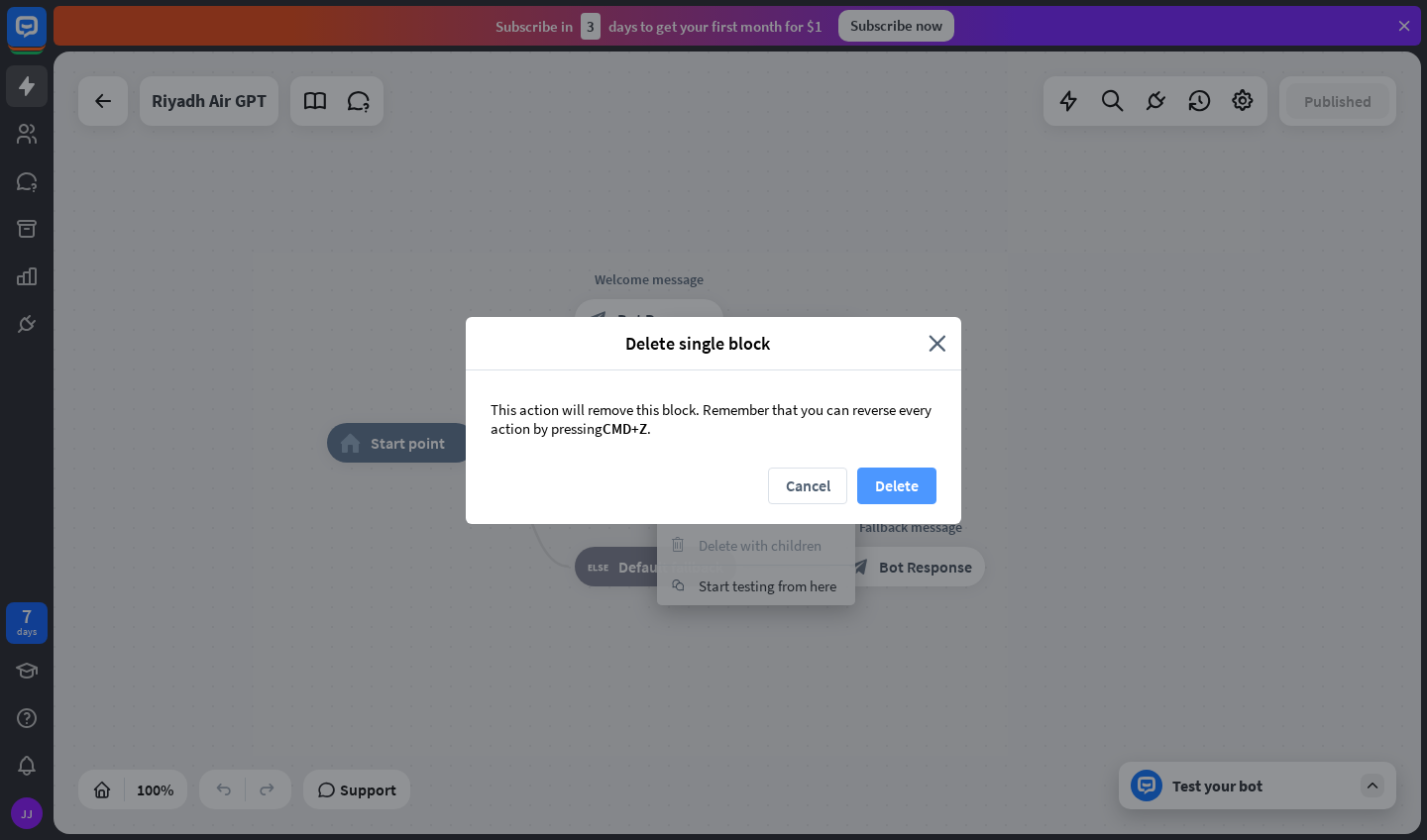 click on "Delete" at bounding box center [897, 485] 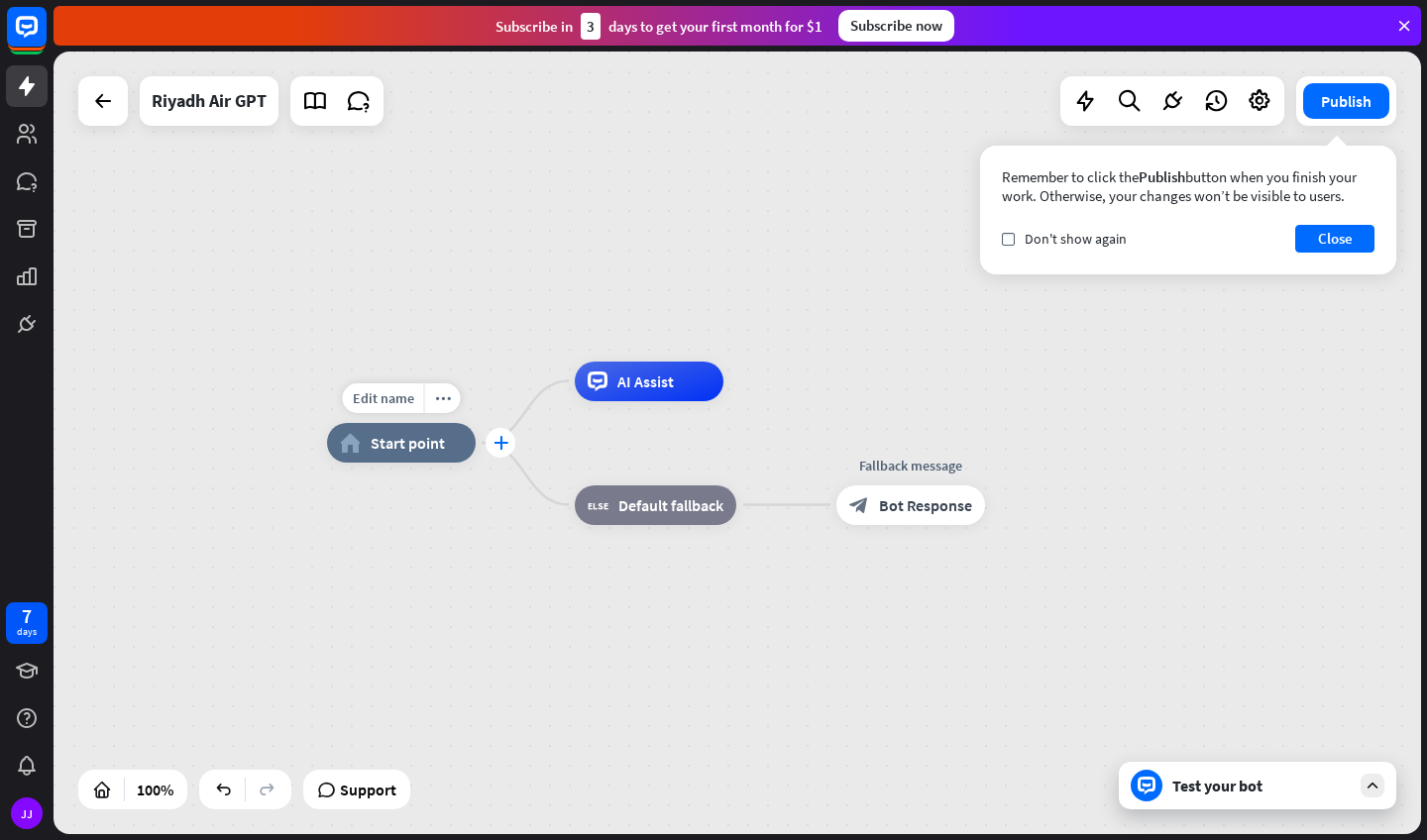 click on "plus" at bounding box center [500, 443] 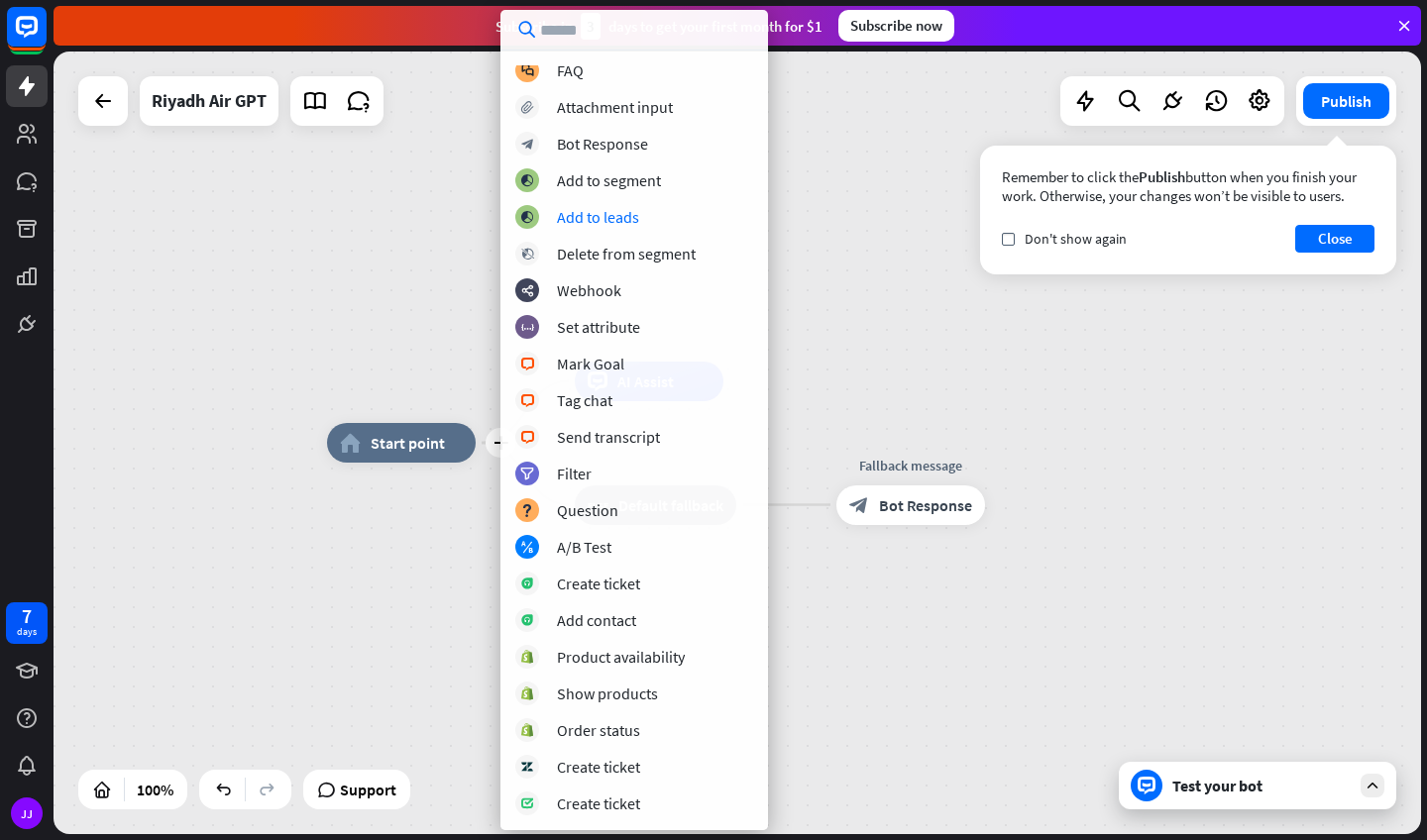 scroll, scrollTop: 0, scrollLeft: 0, axis: both 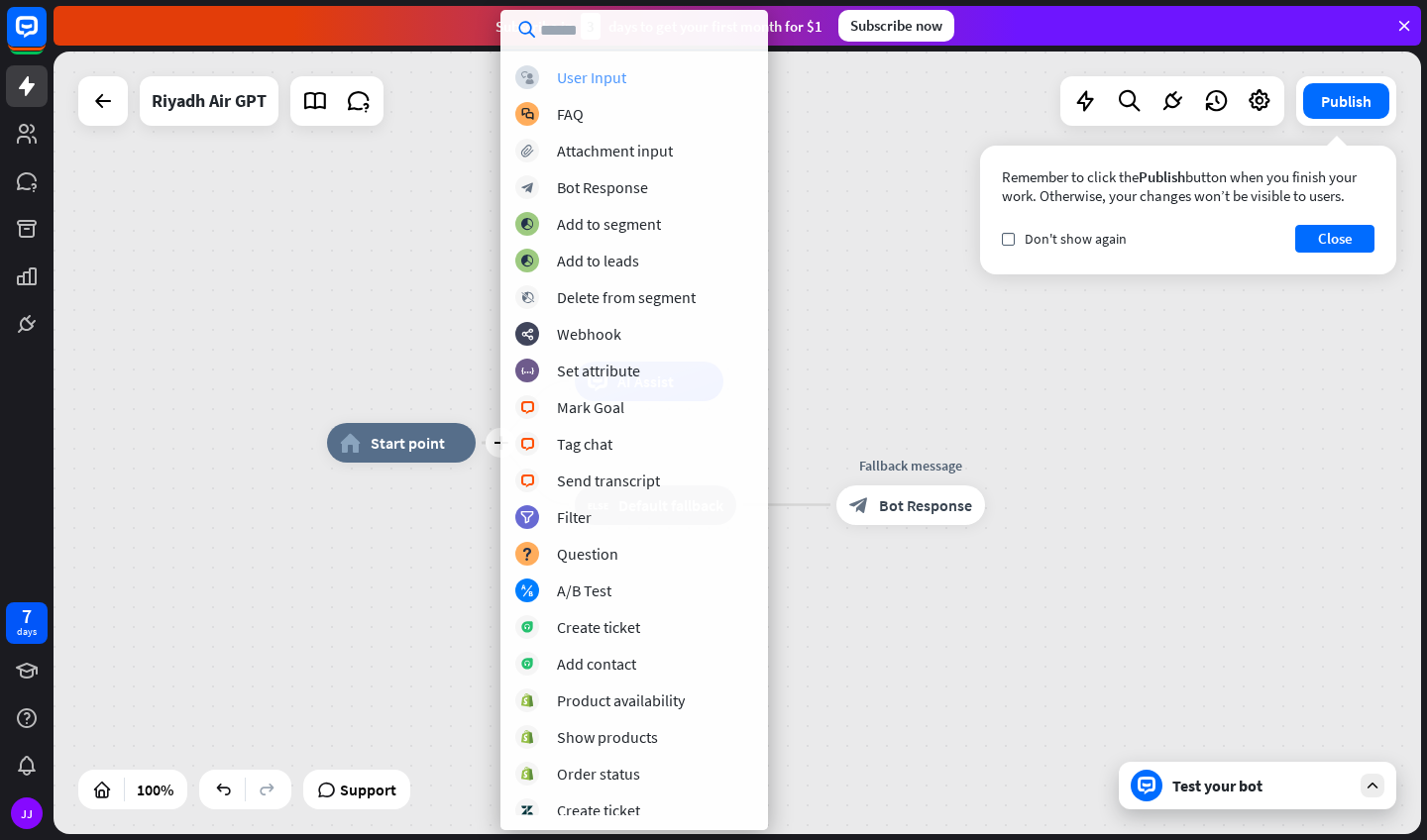click on "User Input" at bounding box center [592, 77] 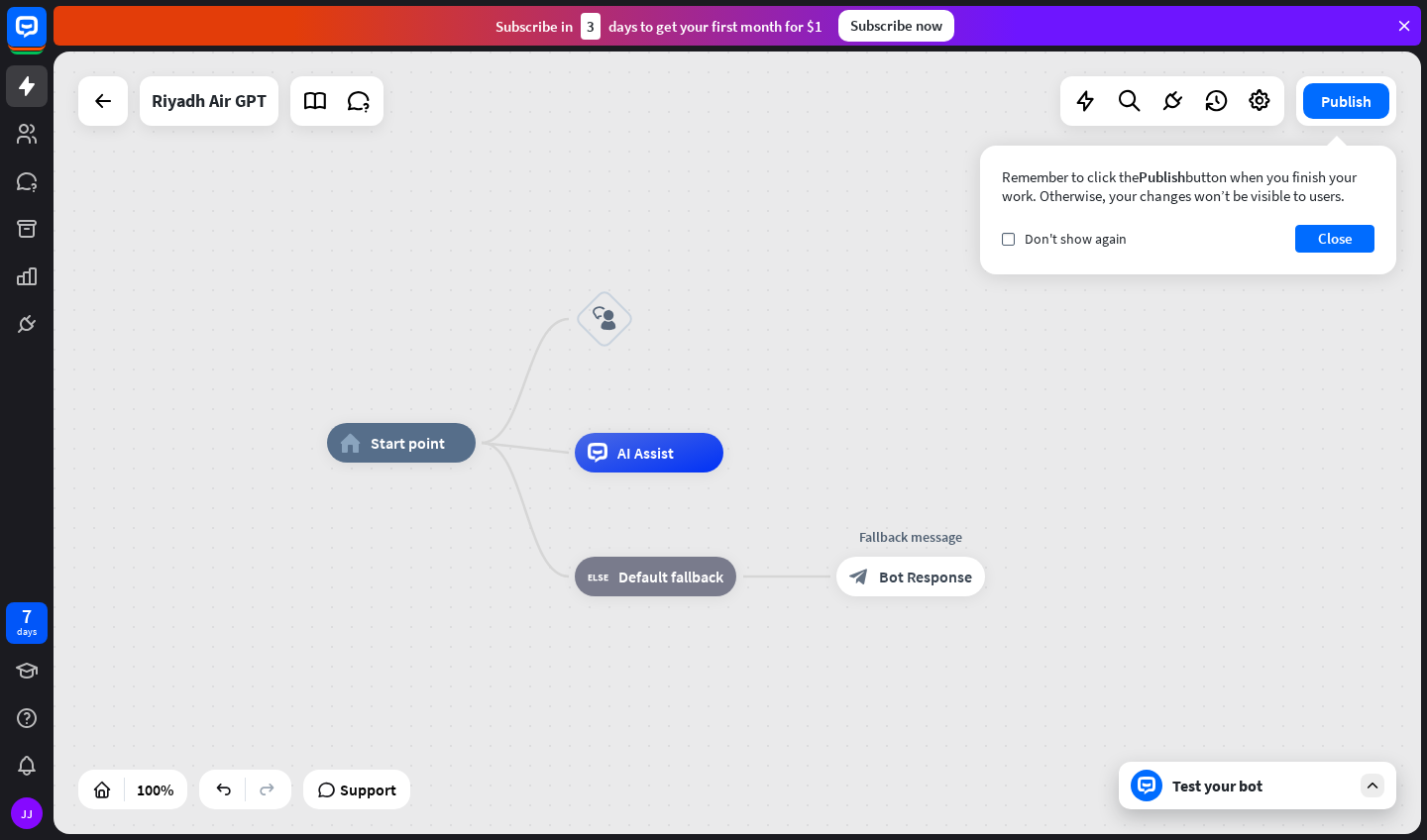 drag, startPoint x: 649, startPoint y: 458, endPoint x: 697, endPoint y: 337, distance: 130.17296 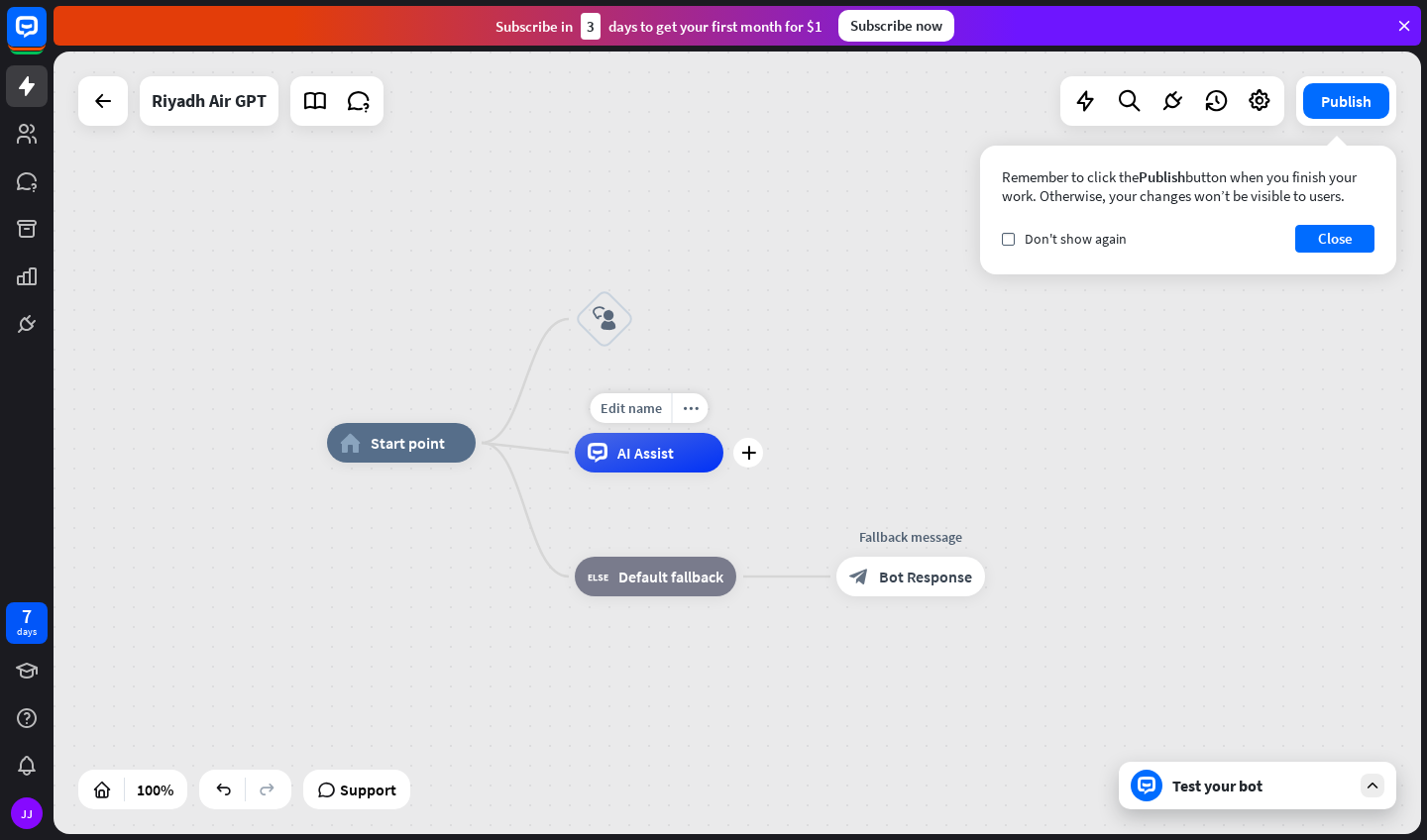 drag, startPoint x: 596, startPoint y: 459, endPoint x: 561, endPoint y: 427, distance: 47.423623 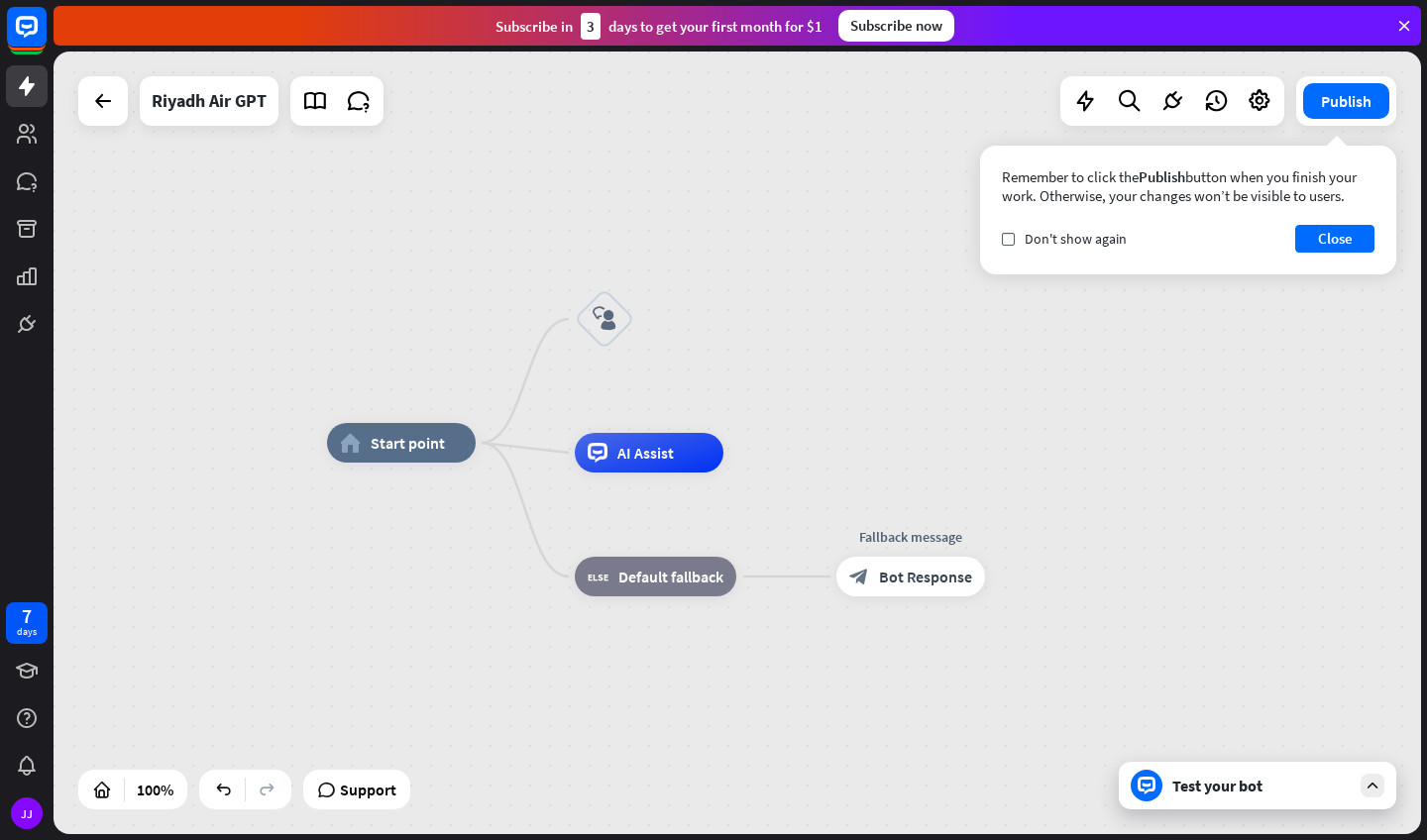 click on "home_2   Start point                   block_user_input       Edit name   more_horiz               AI Assist                   block_fallback   Default fallback                 Fallback message   block_bot_response   Bot Response" at bounding box center [1011, 834] 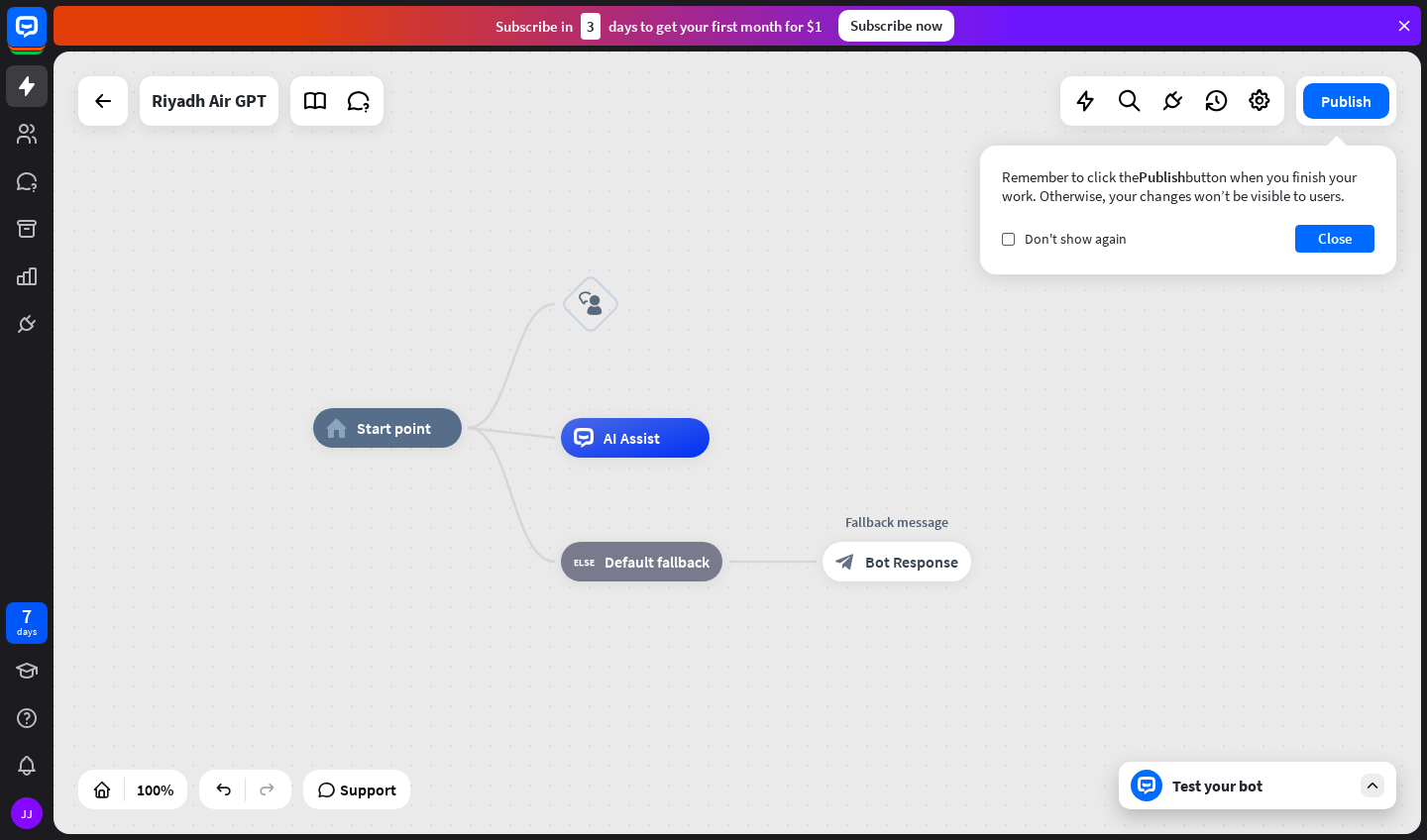 drag, startPoint x: 539, startPoint y: 447, endPoint x: 501, endPoint y: 451, distance: 38.209946 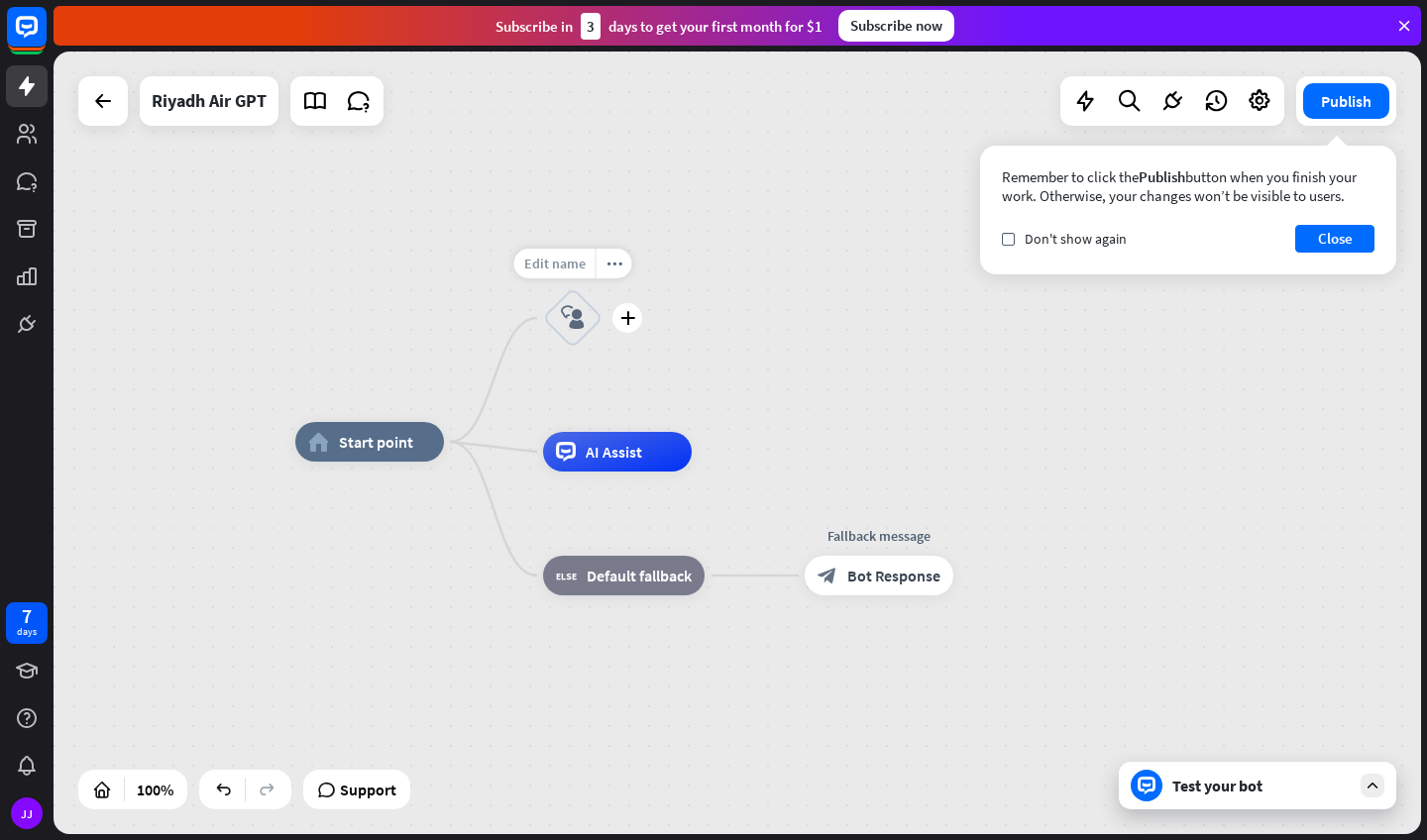 click on "Edit name" at bounding box center (555, 263) 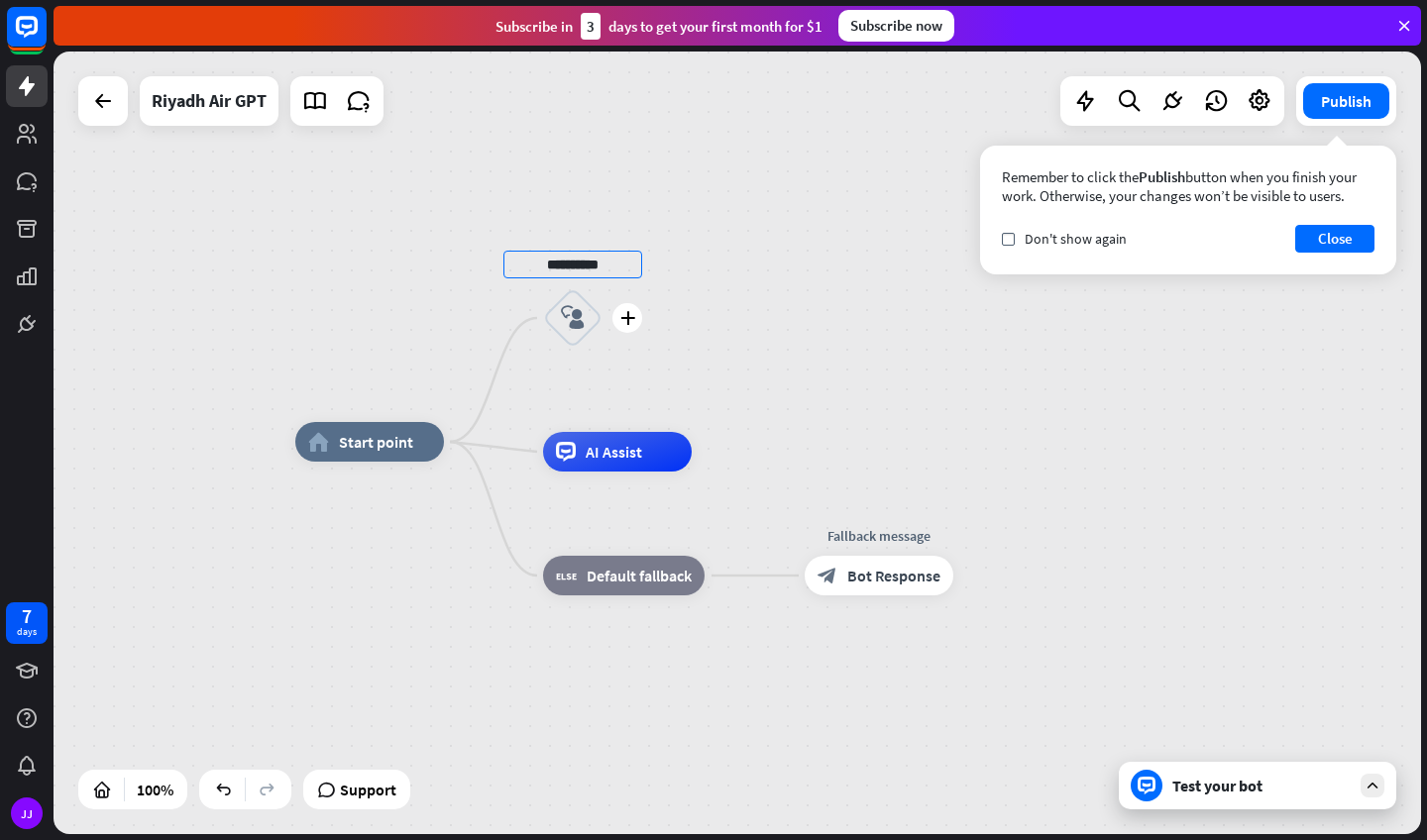 type on "**********" 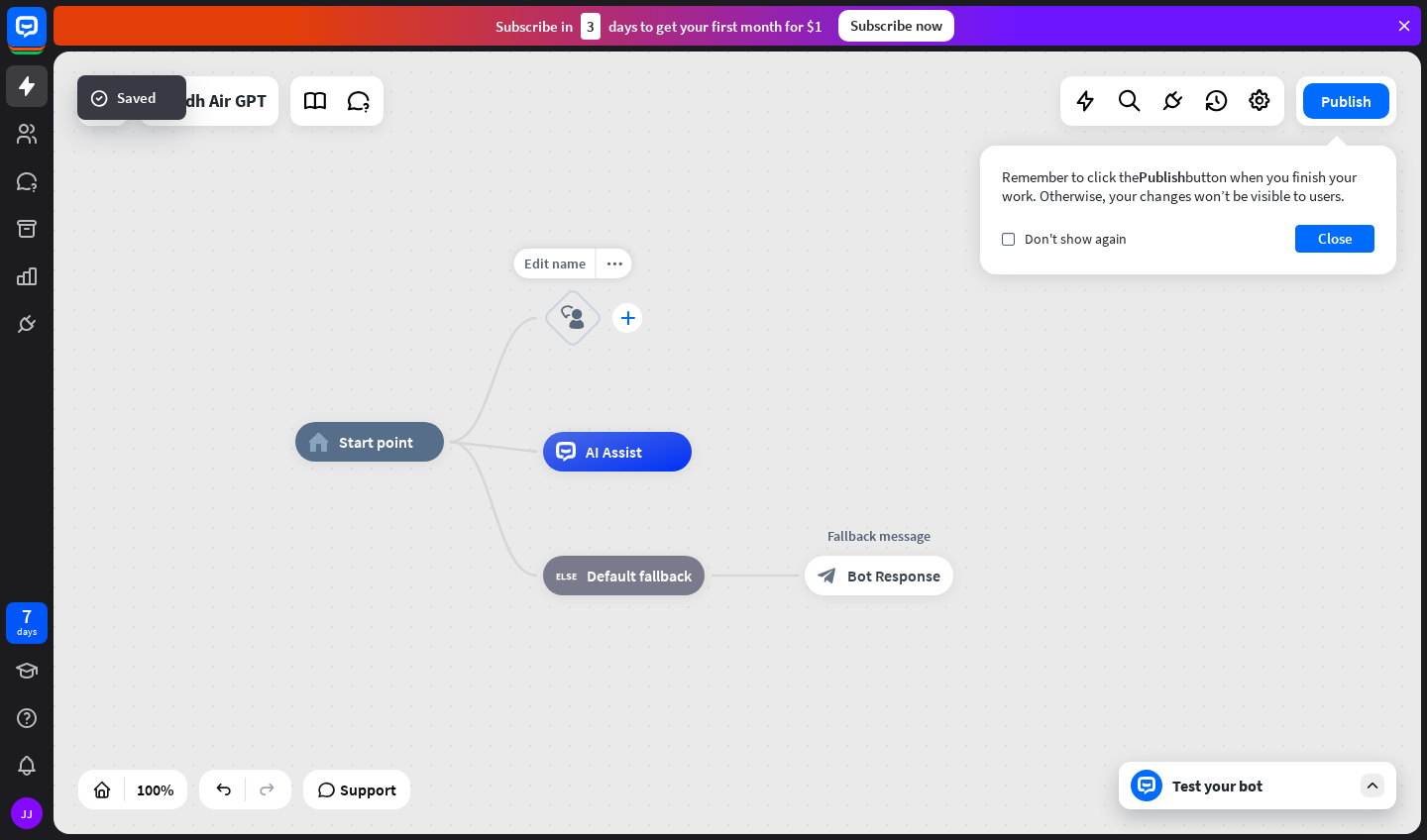 click on "plus" at bounding box center [627, 318] 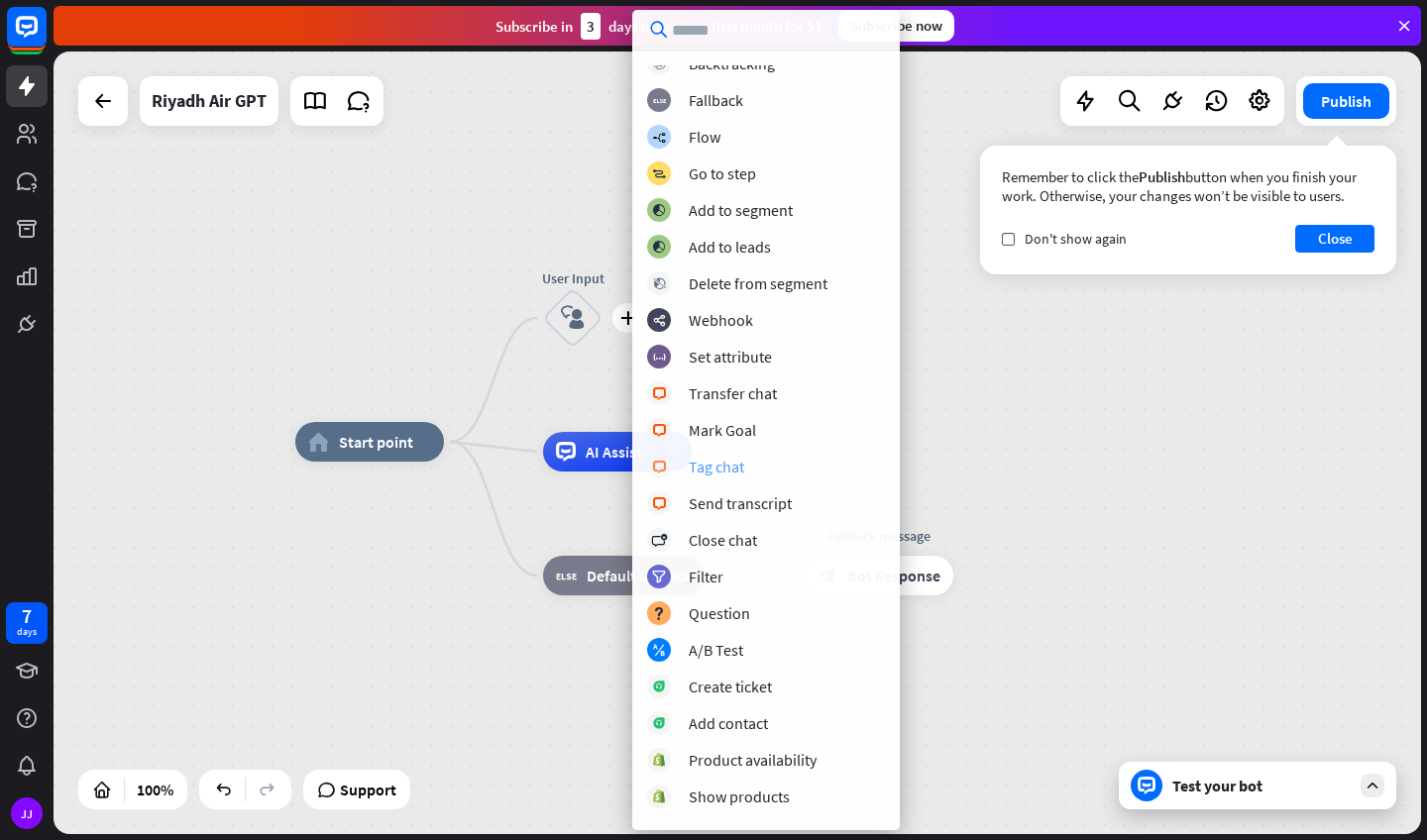 scroll, scrollTop: 76, scrollLeft: 0, axis: vertical 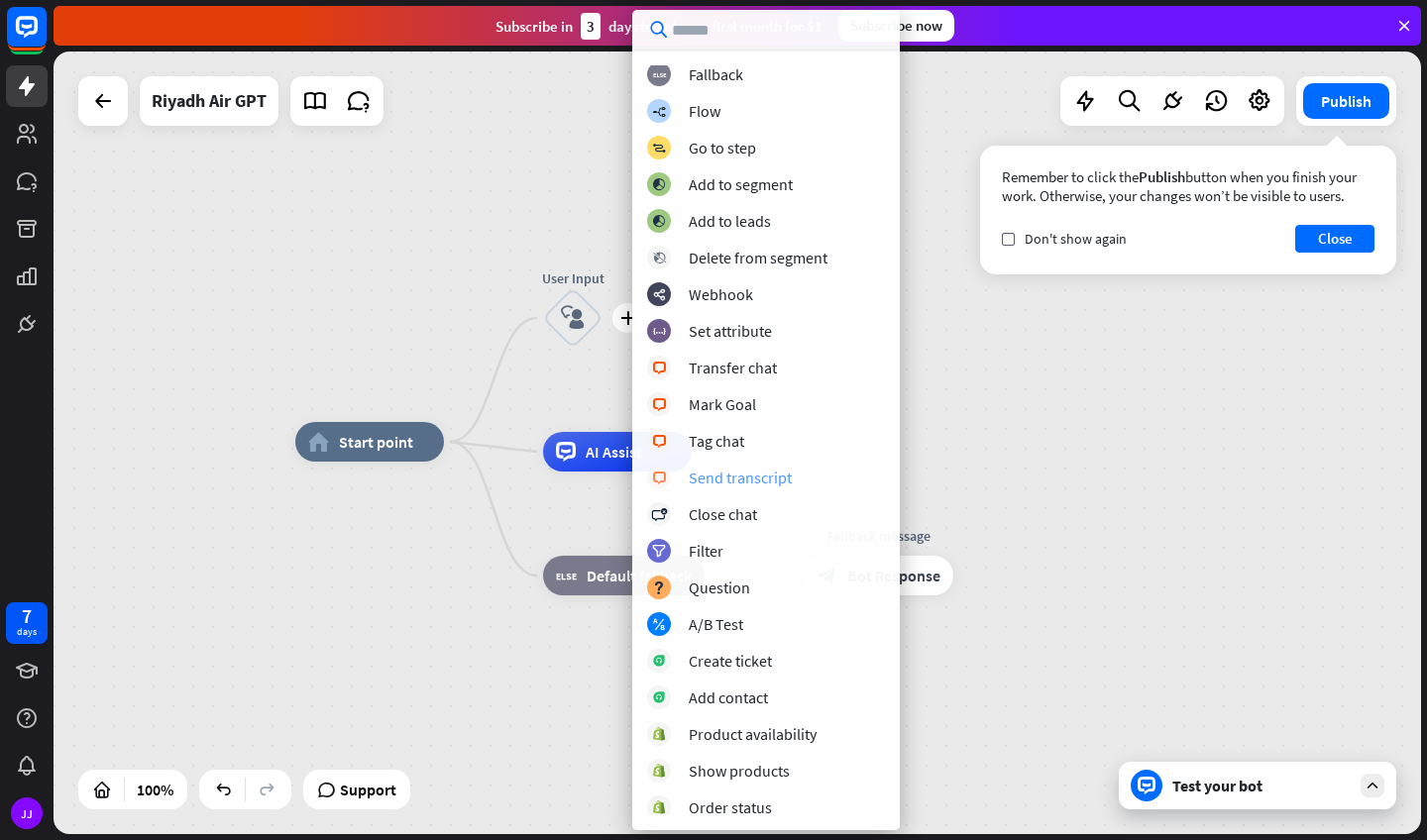 click on "Send transcript" at bounding box center [740, 477] 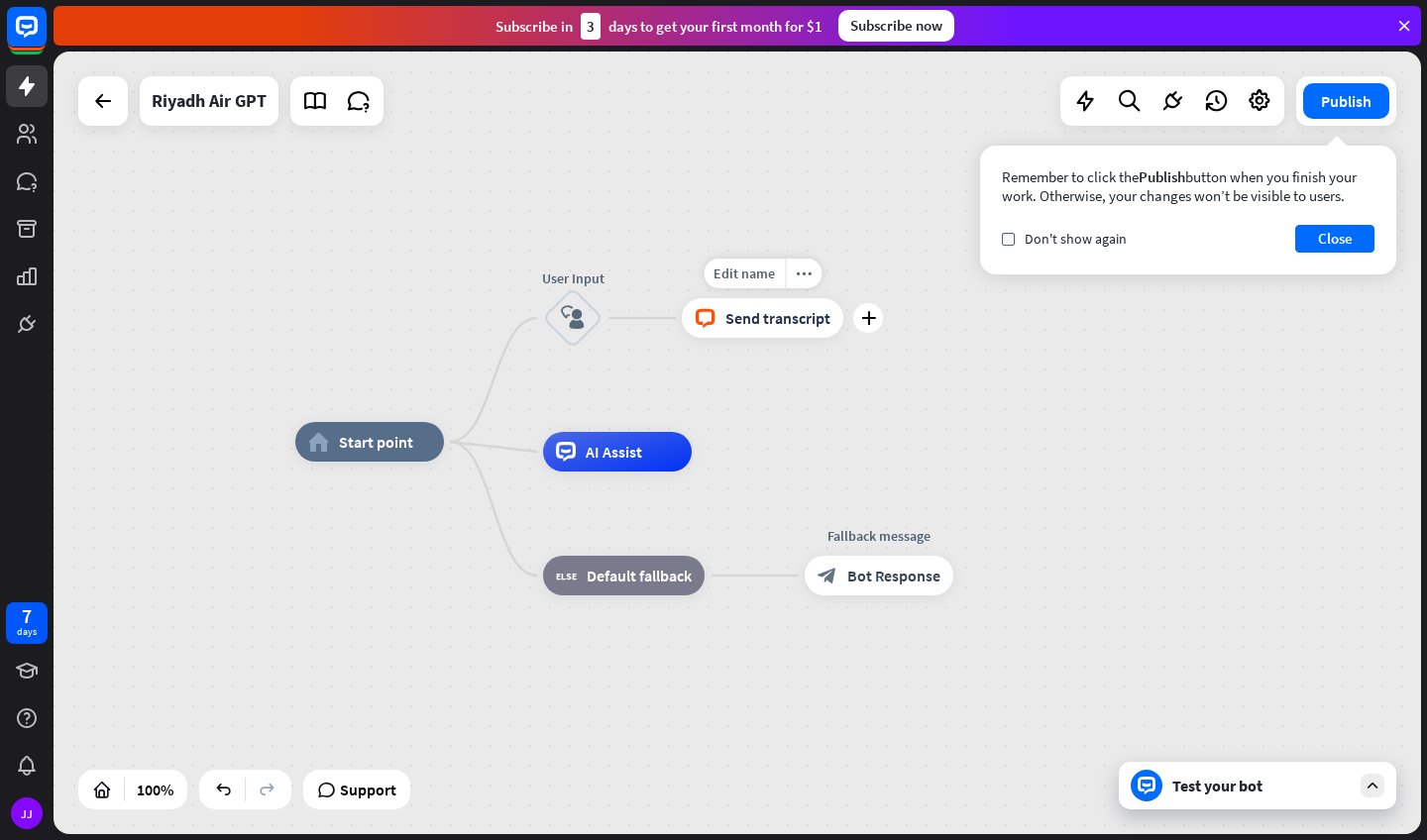 click on "block_livechat   Send transcript" at bounding box center (762, 318) 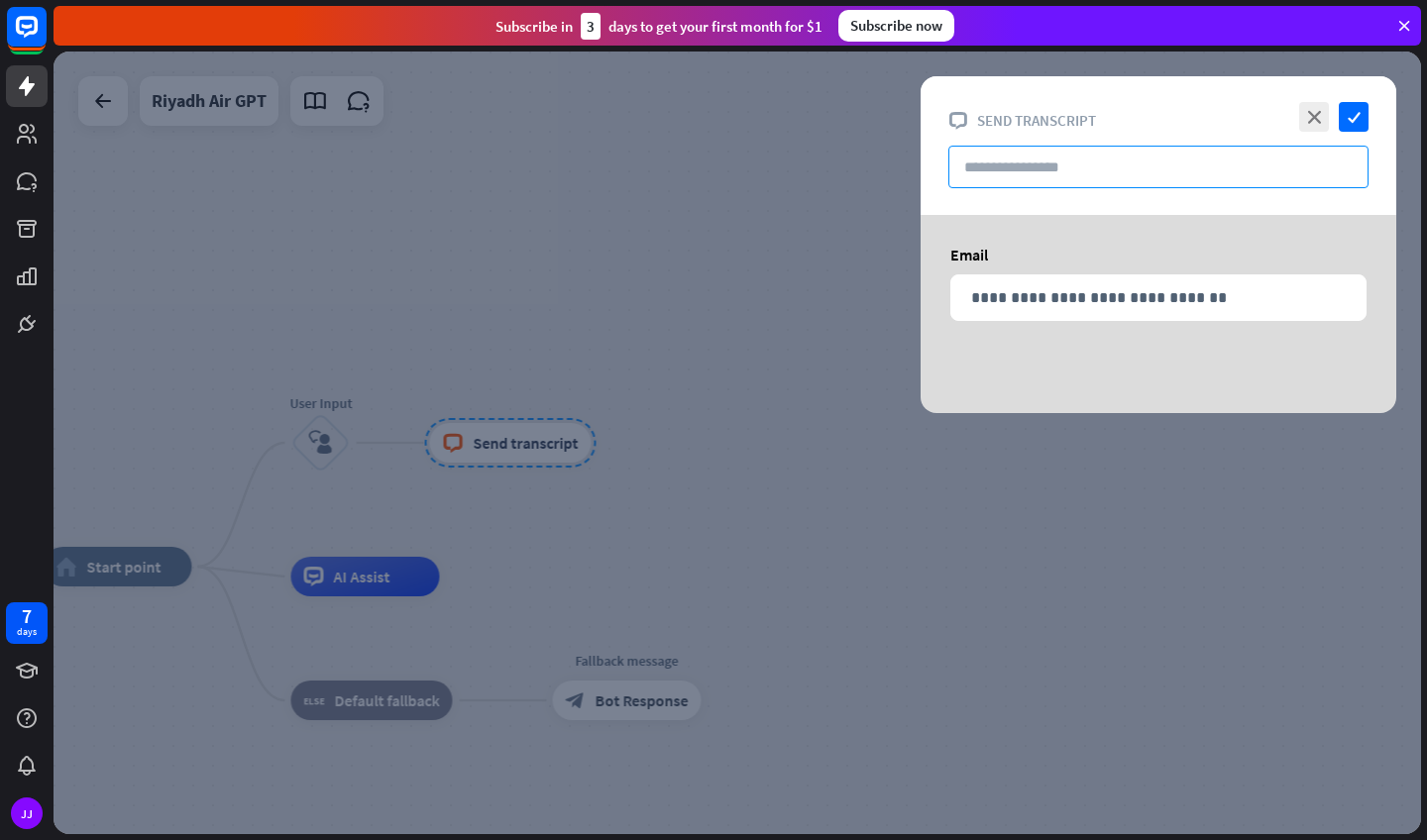 click at bounding box center [1158, 166] 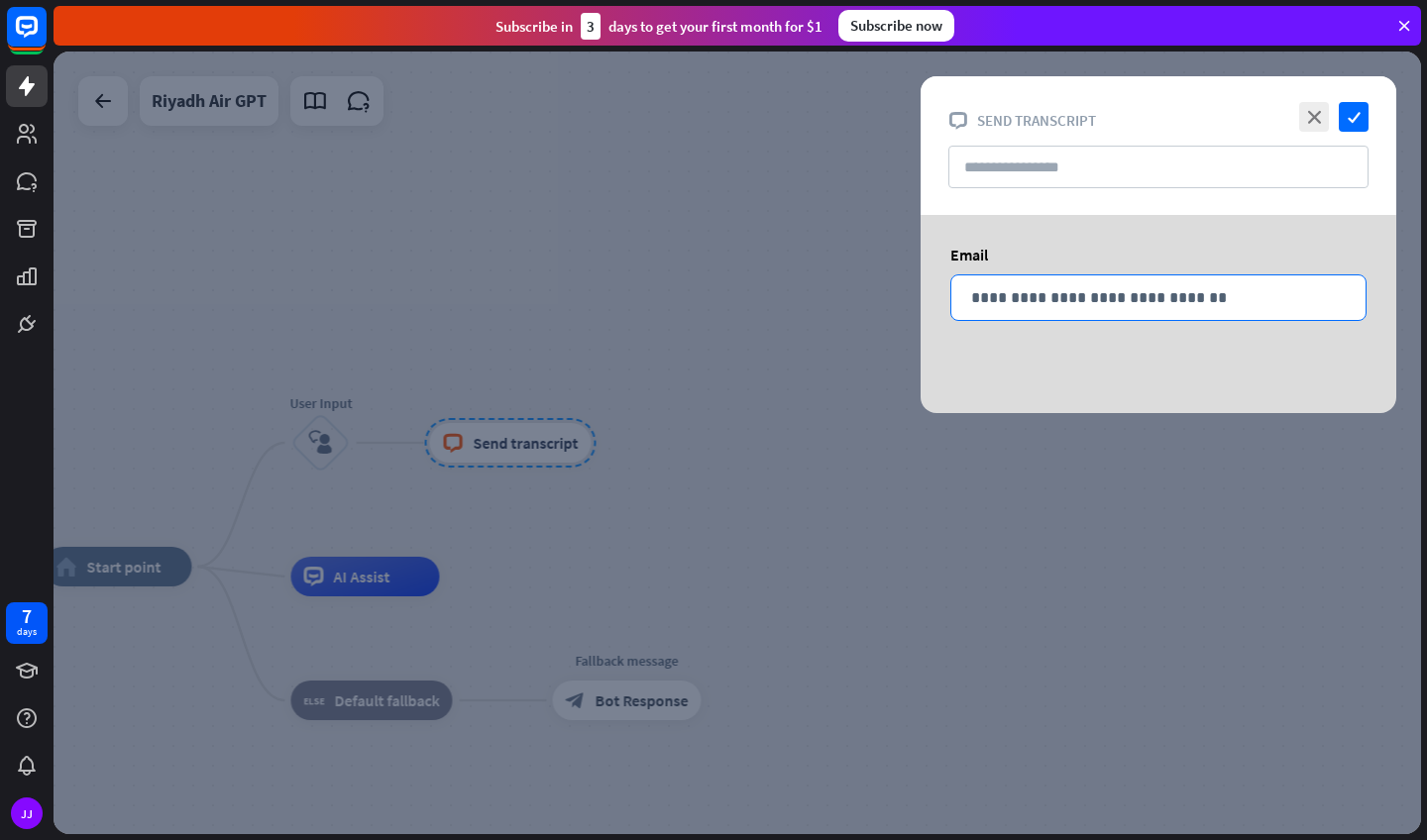 click on "**********" at bounding box center (1158, 297) 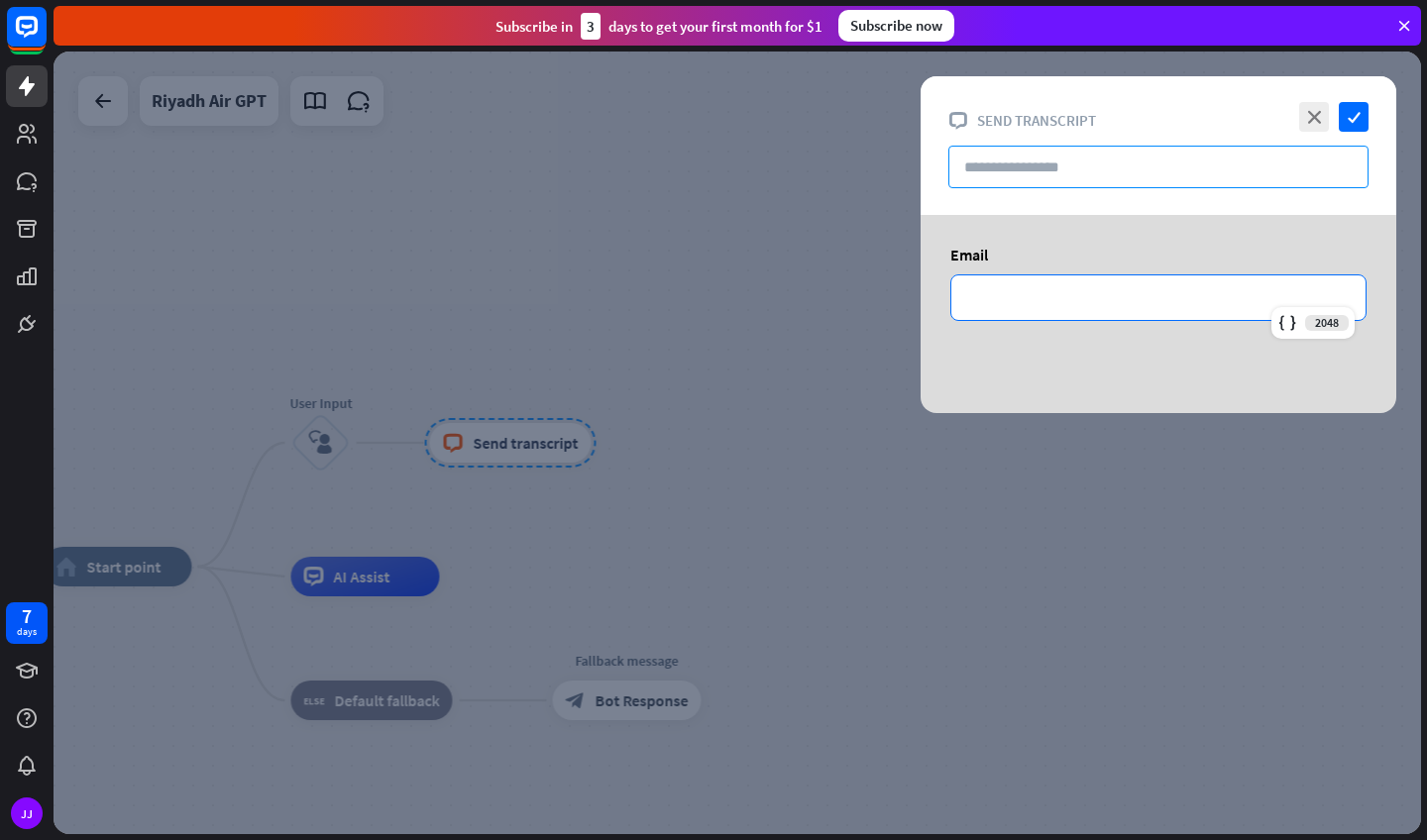 click at bounding box center [1158, 166] 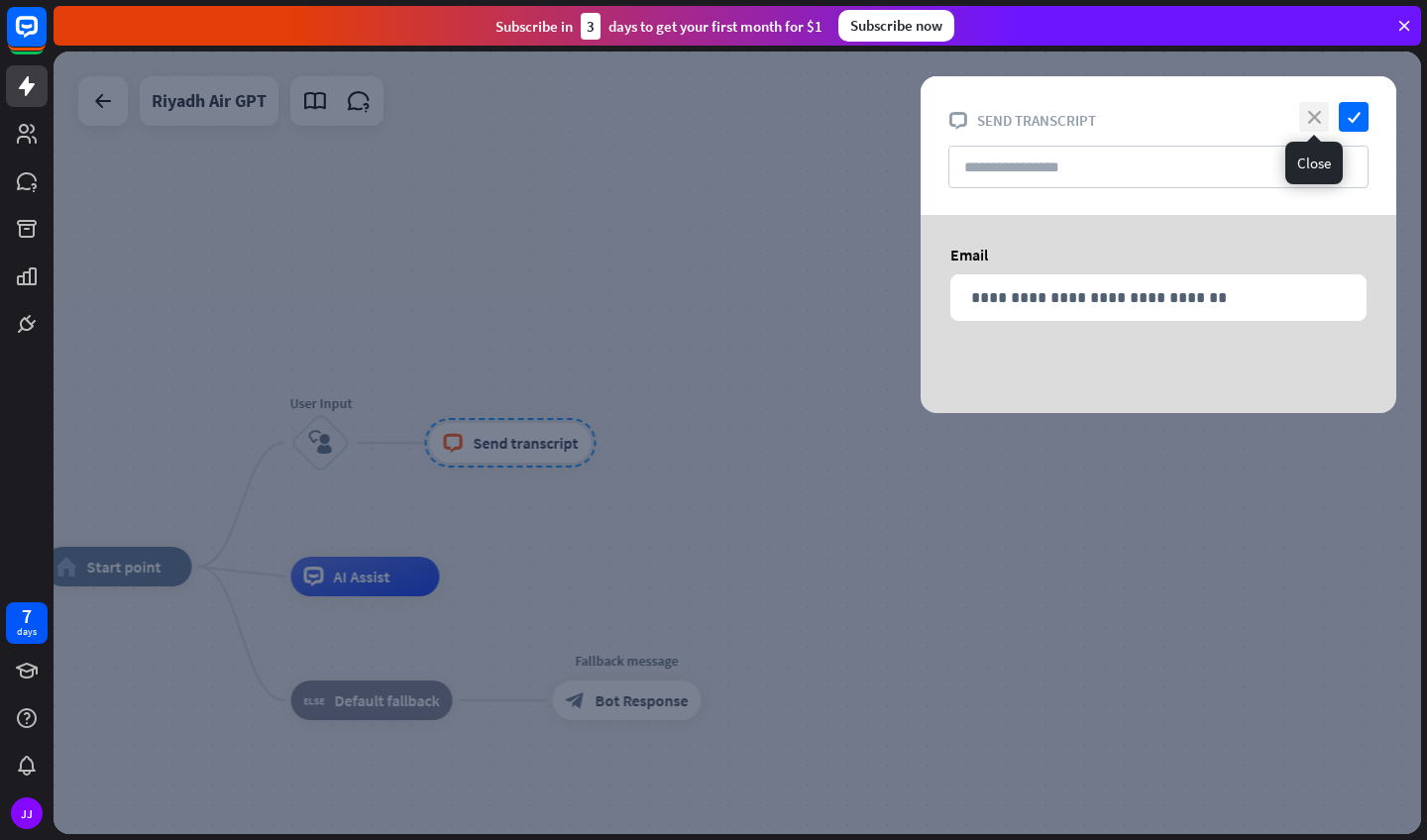 click on "close" at bounding box center [1314, 117] 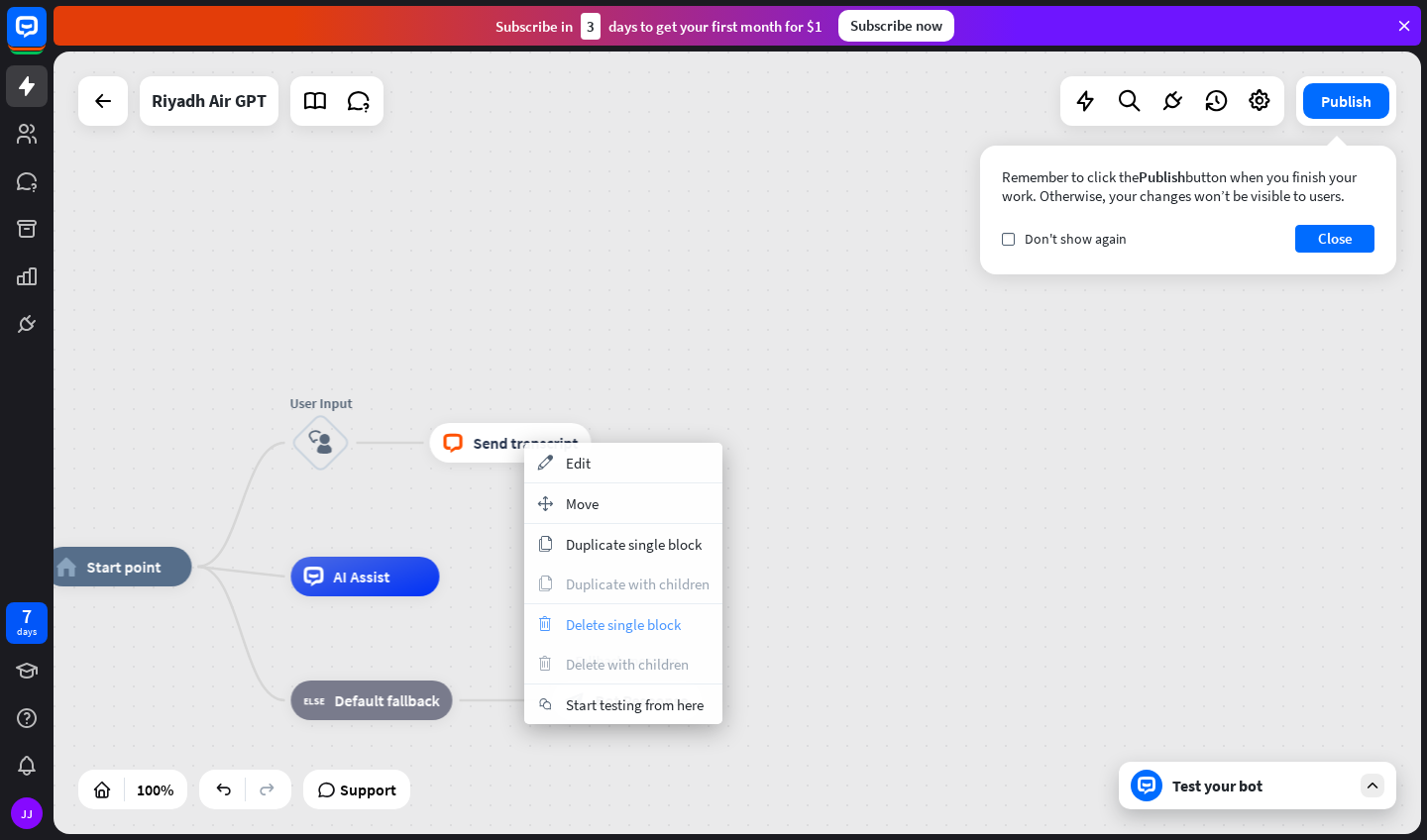 click on "Delete single block" at bounding box center (623, 624) 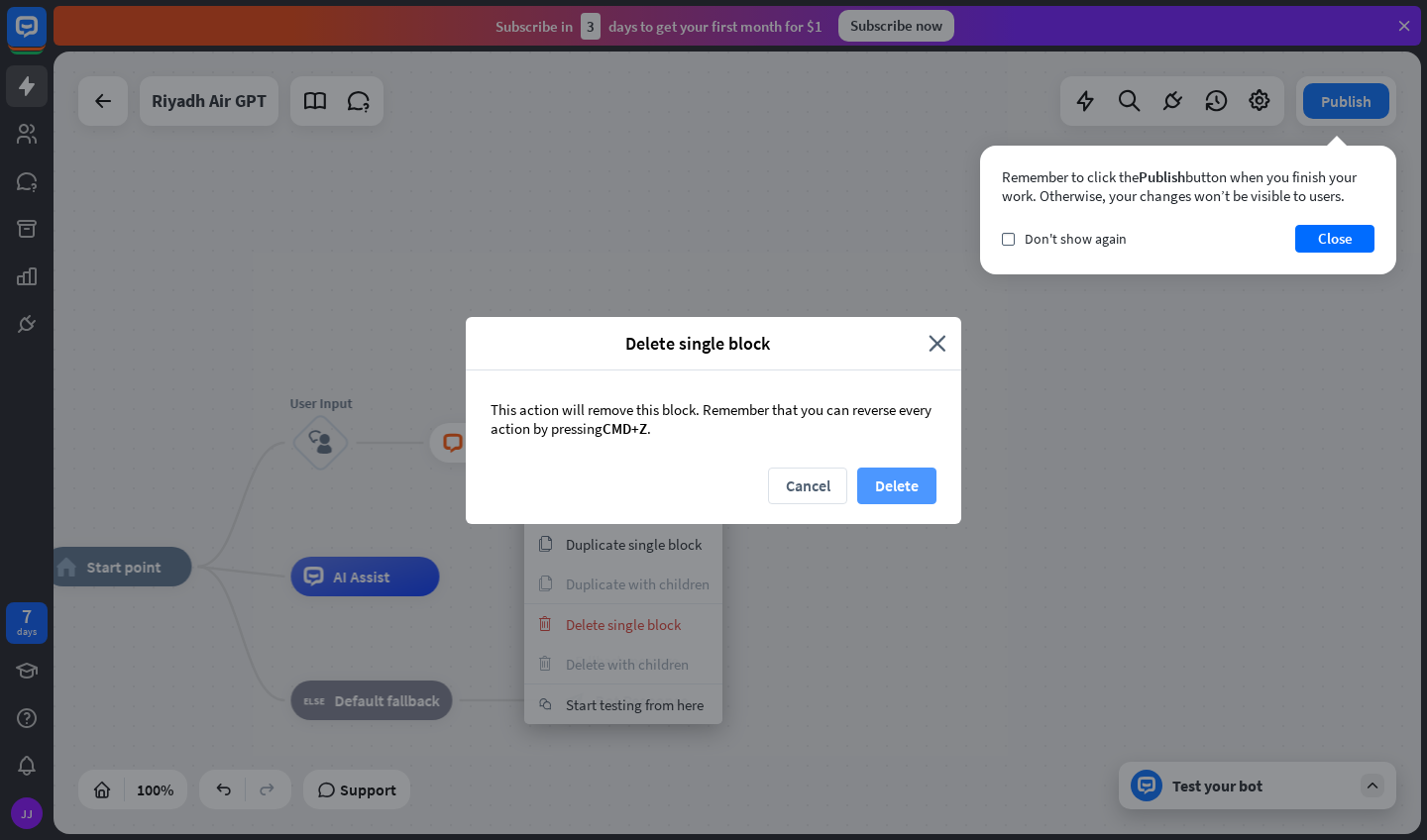 click on "Delete" at bounding box center (897, 485) 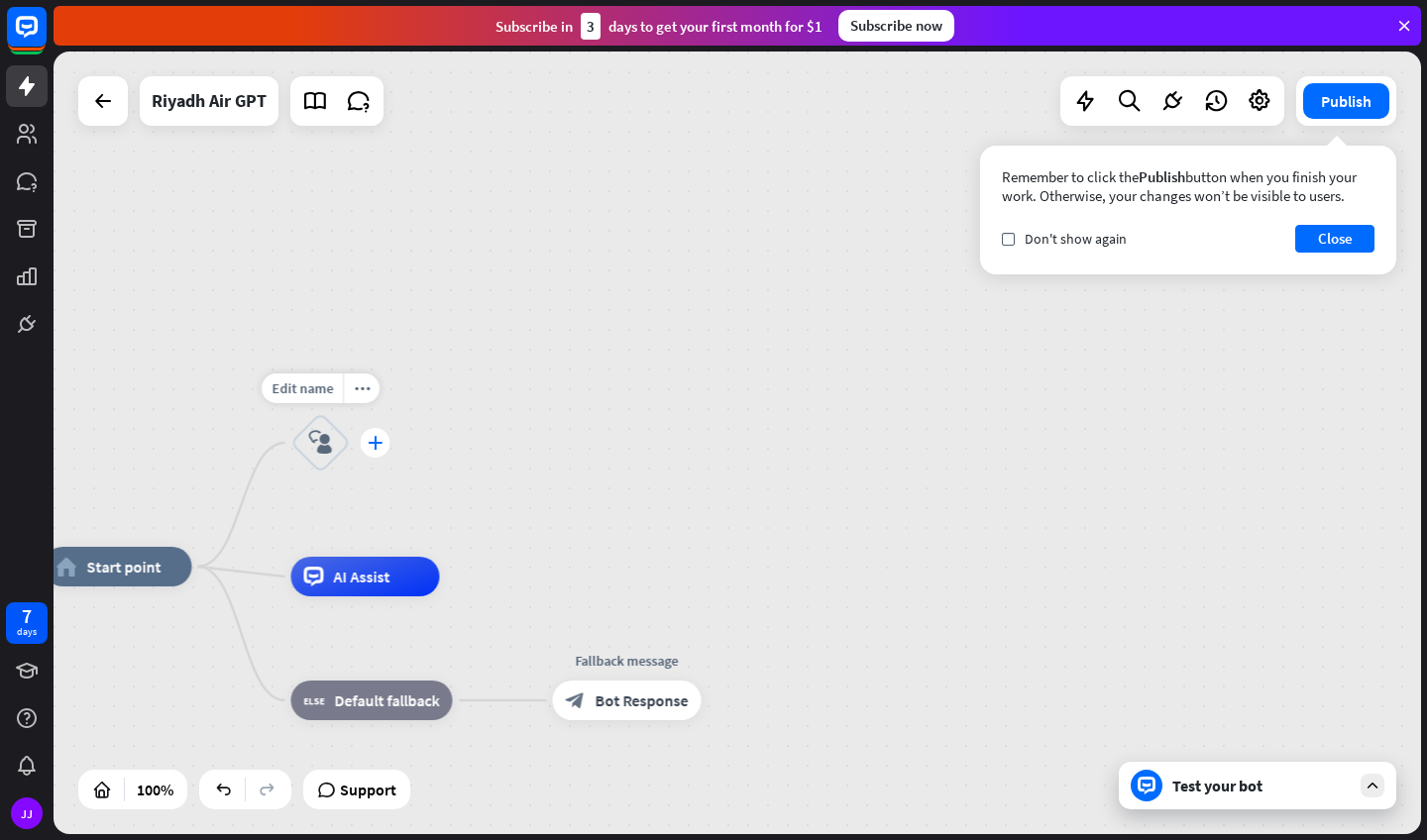 click on "plus" at bounding box center [375, 443] 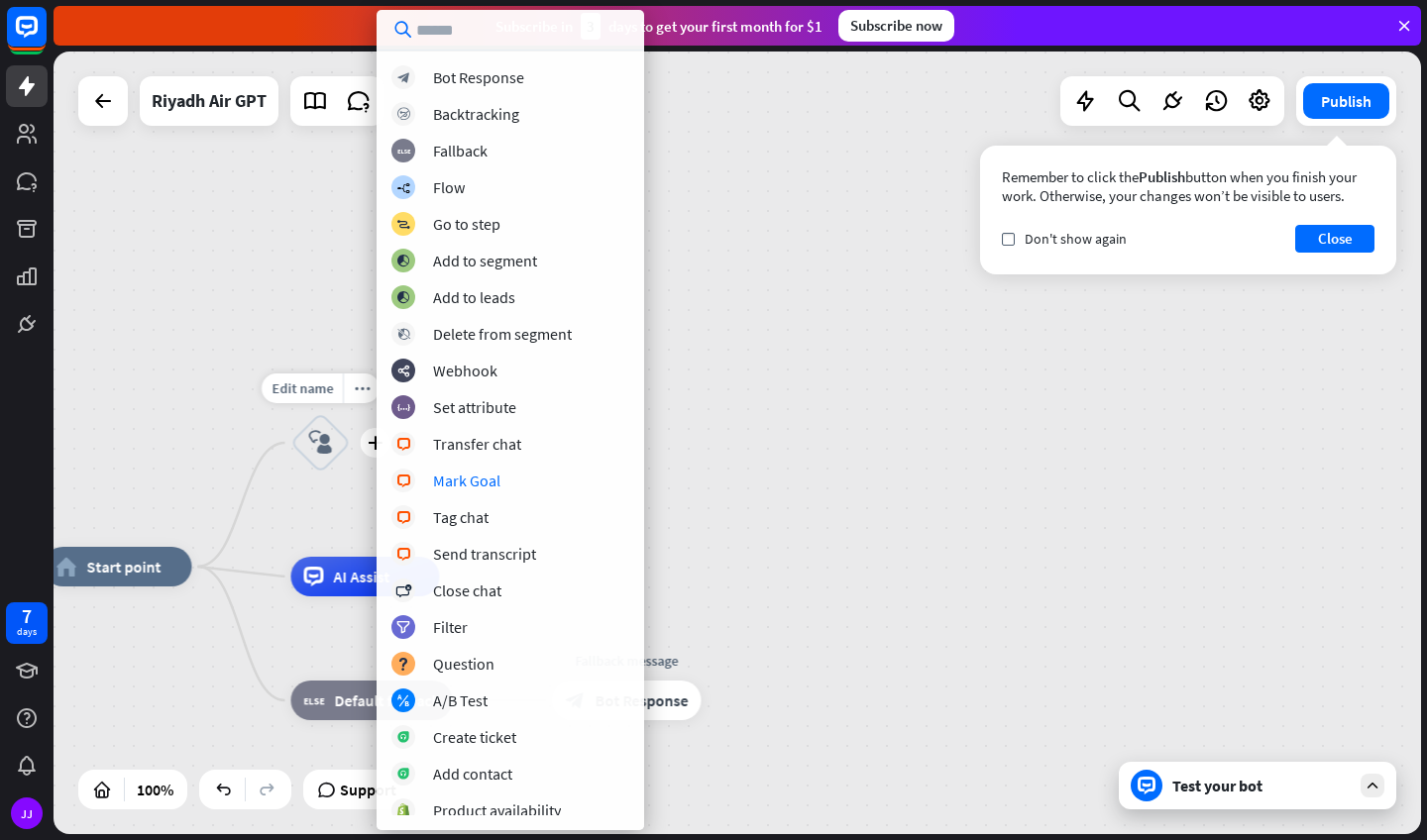 click on "block_user_input" at bounding box center [321, 443] 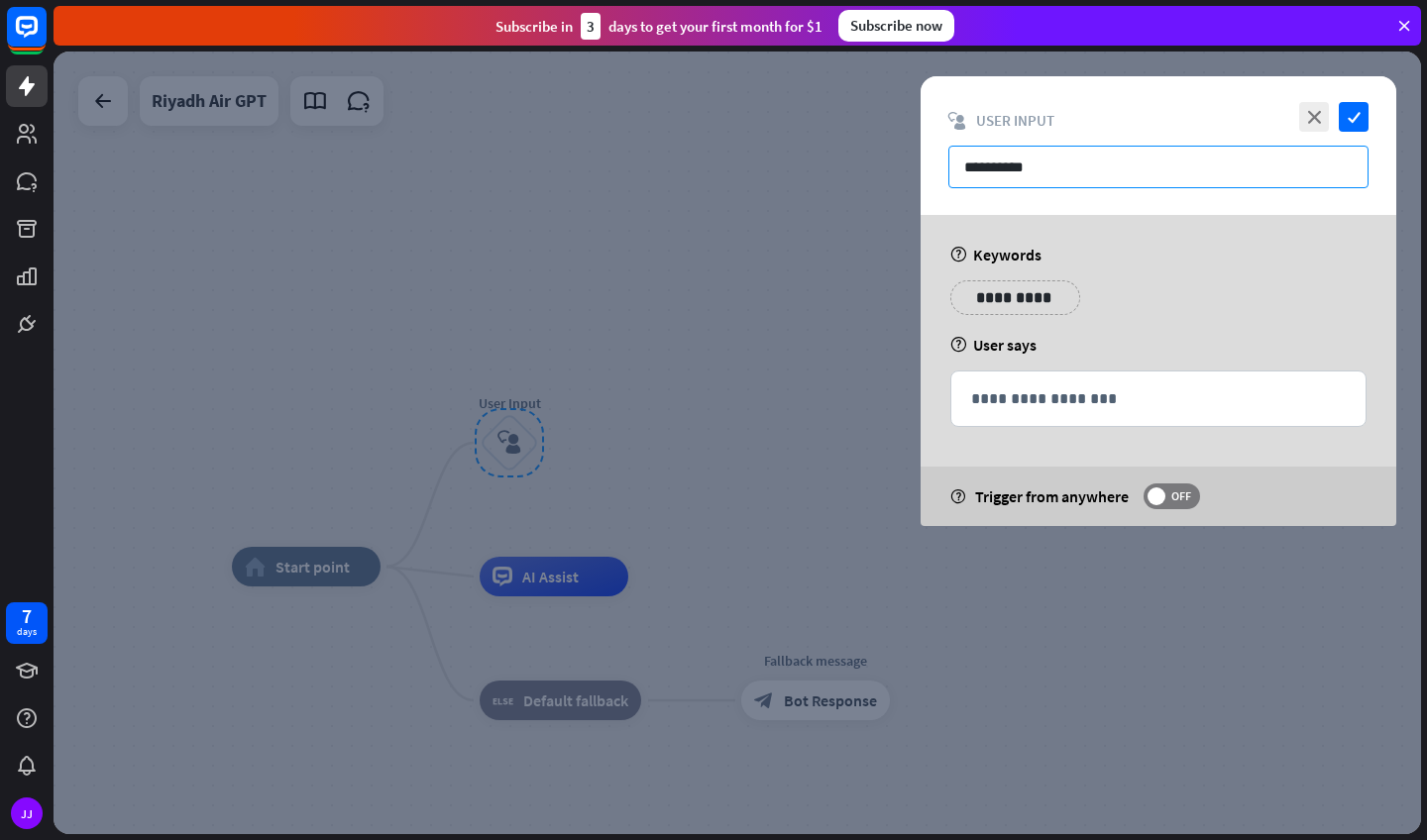 click on "**********" at bounding box center (1158, 166) 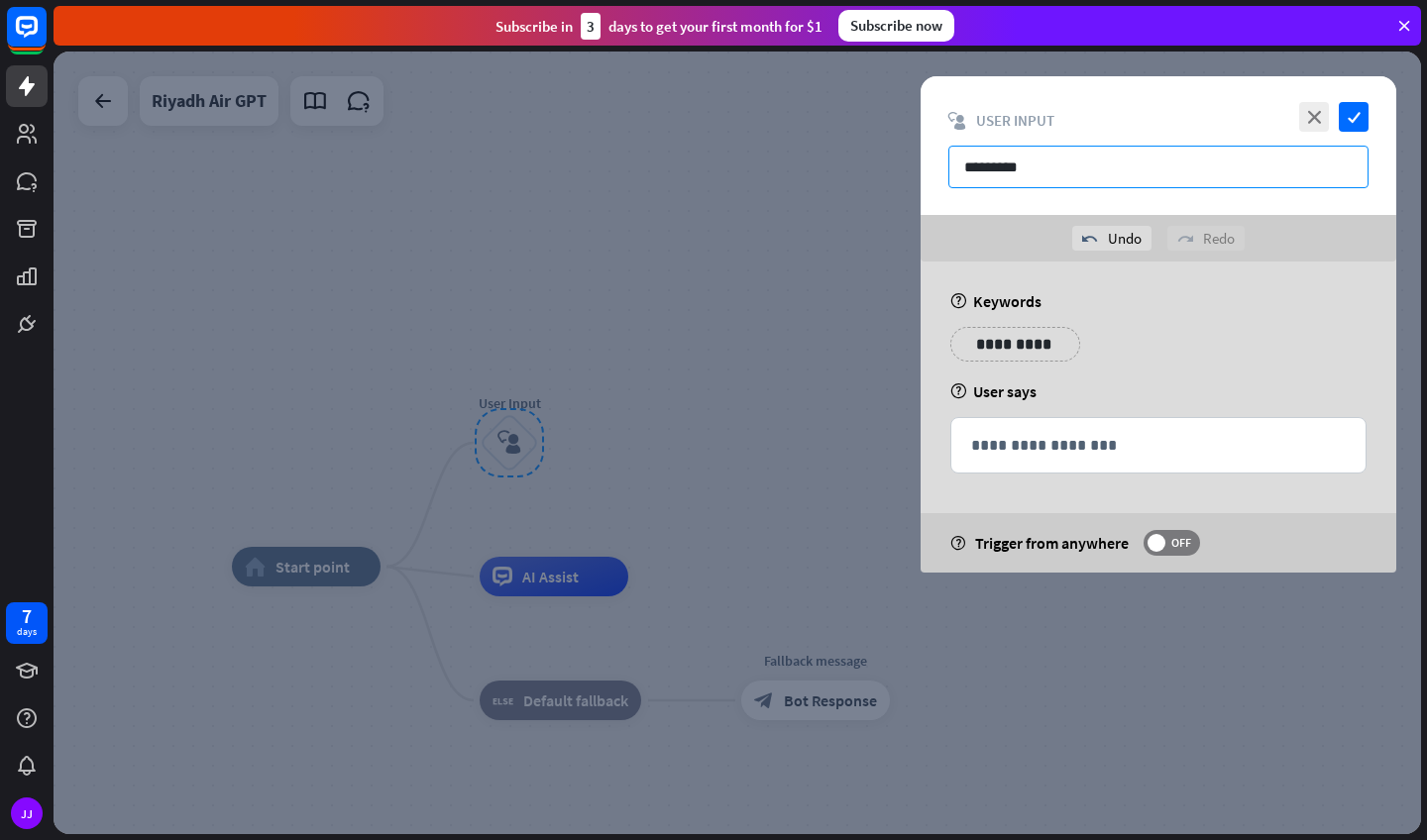 type on "*********" 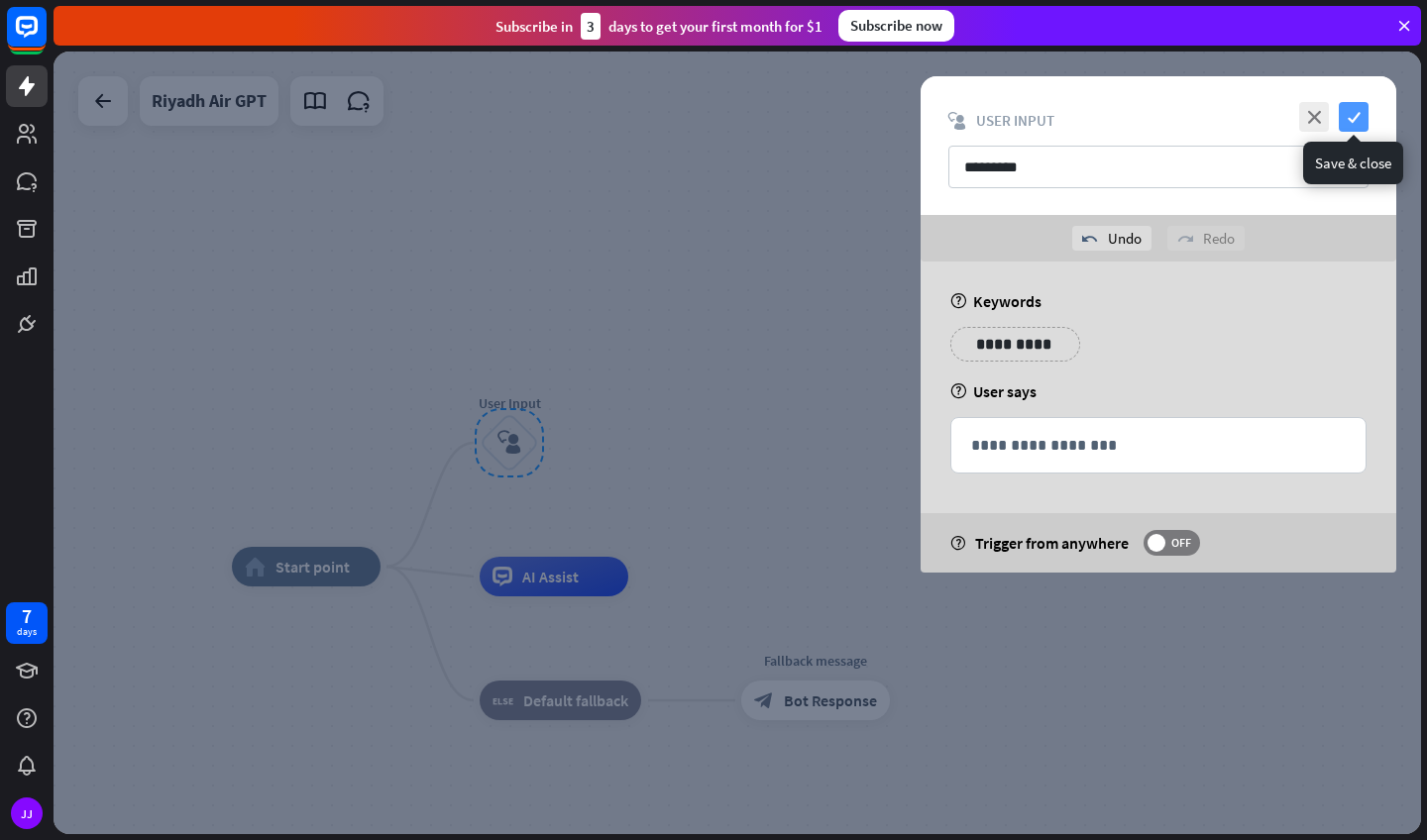 click on "check" at bounding box center (1354, 117) 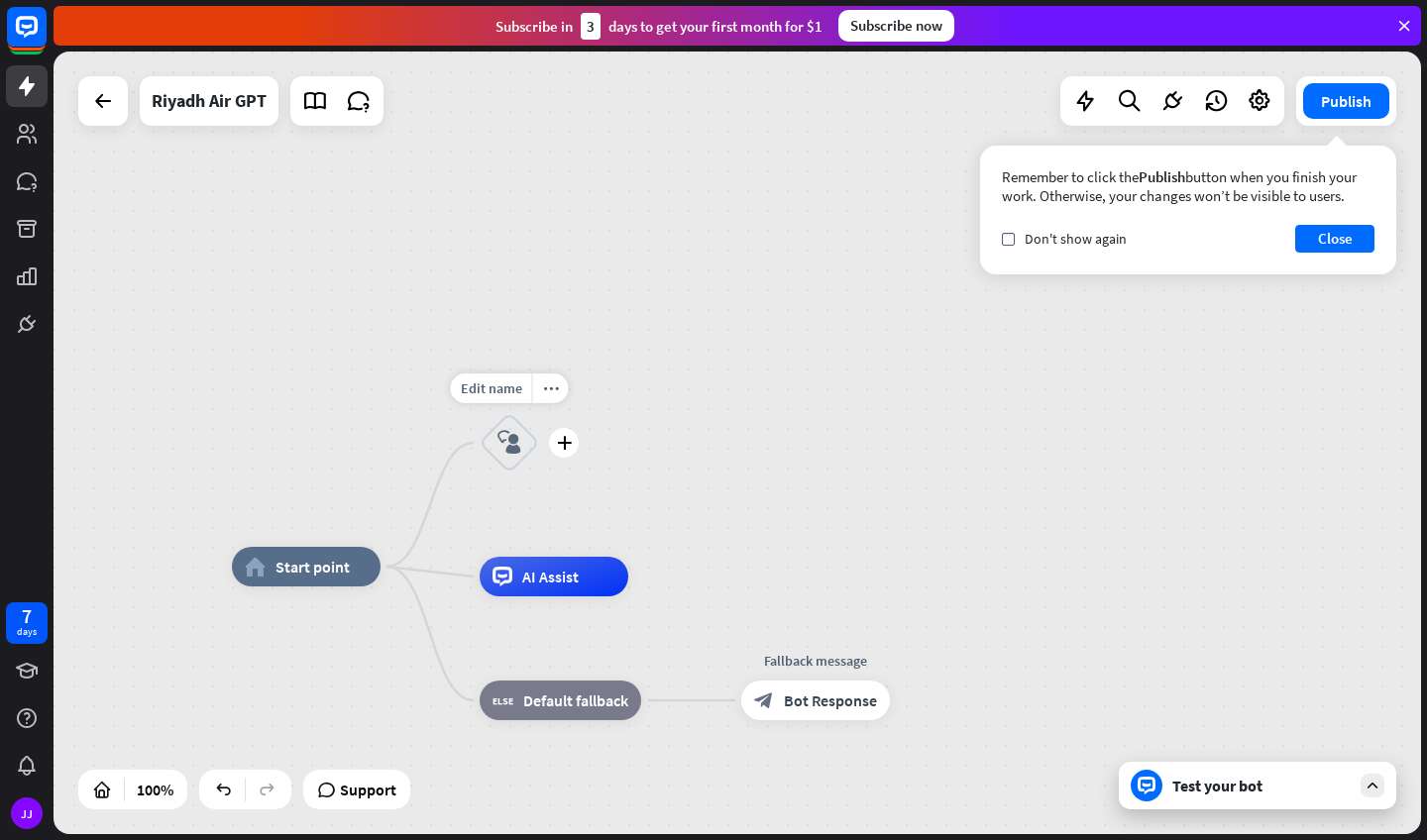 click on "block_user_input" at bounding box center [509, 443] 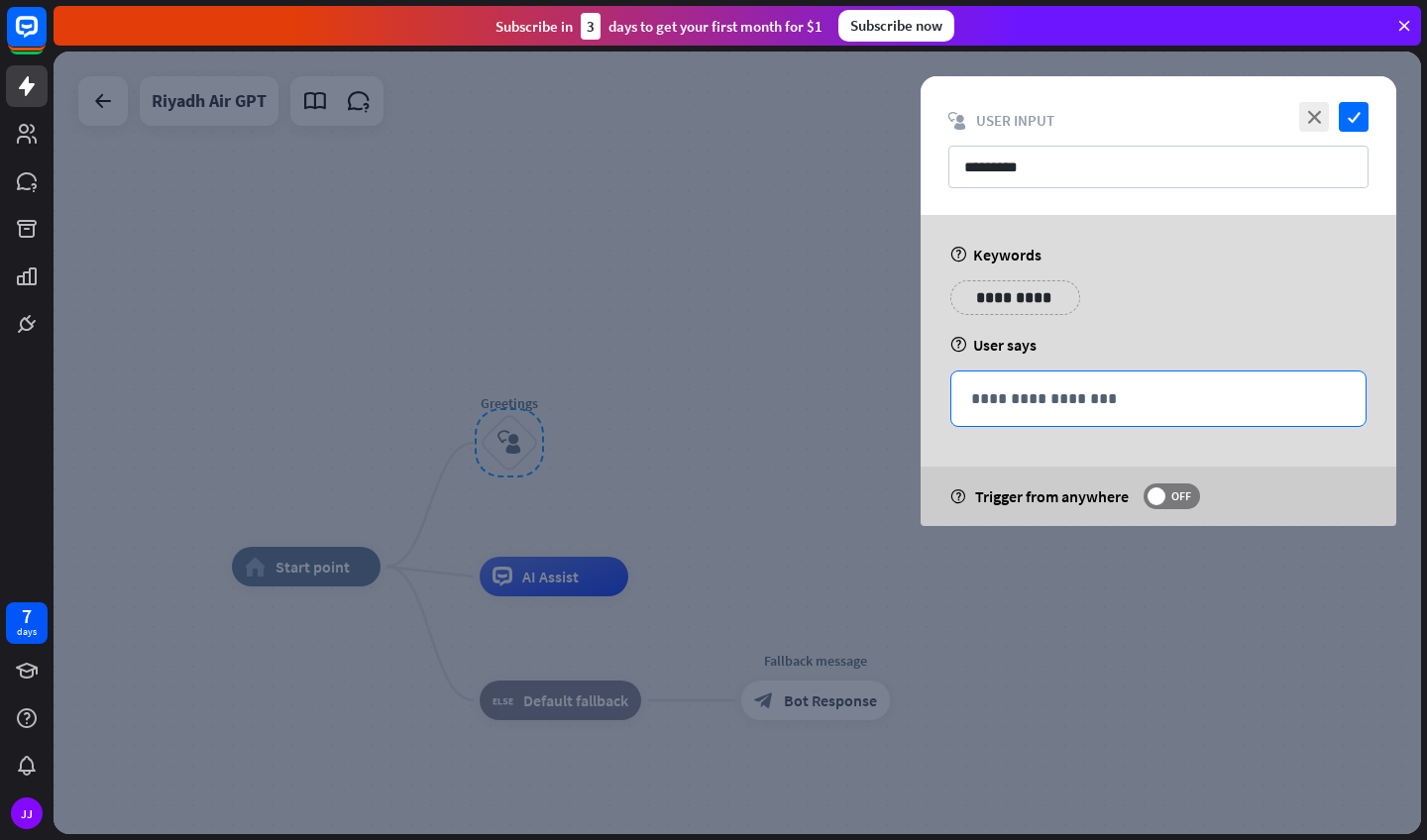 click on "**********" at bounding box center [1158, 398] 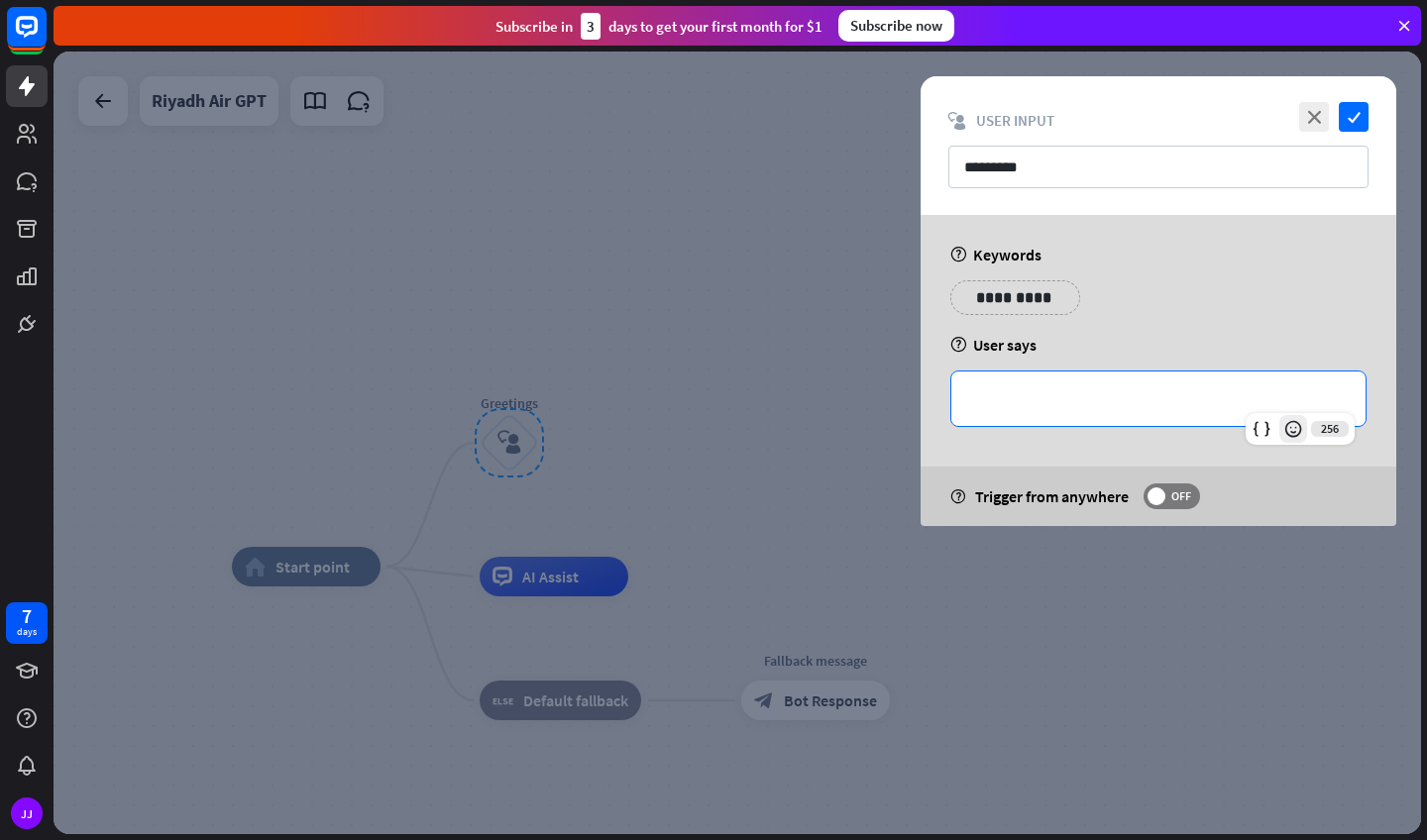 click at bounding box center [1293, 429] 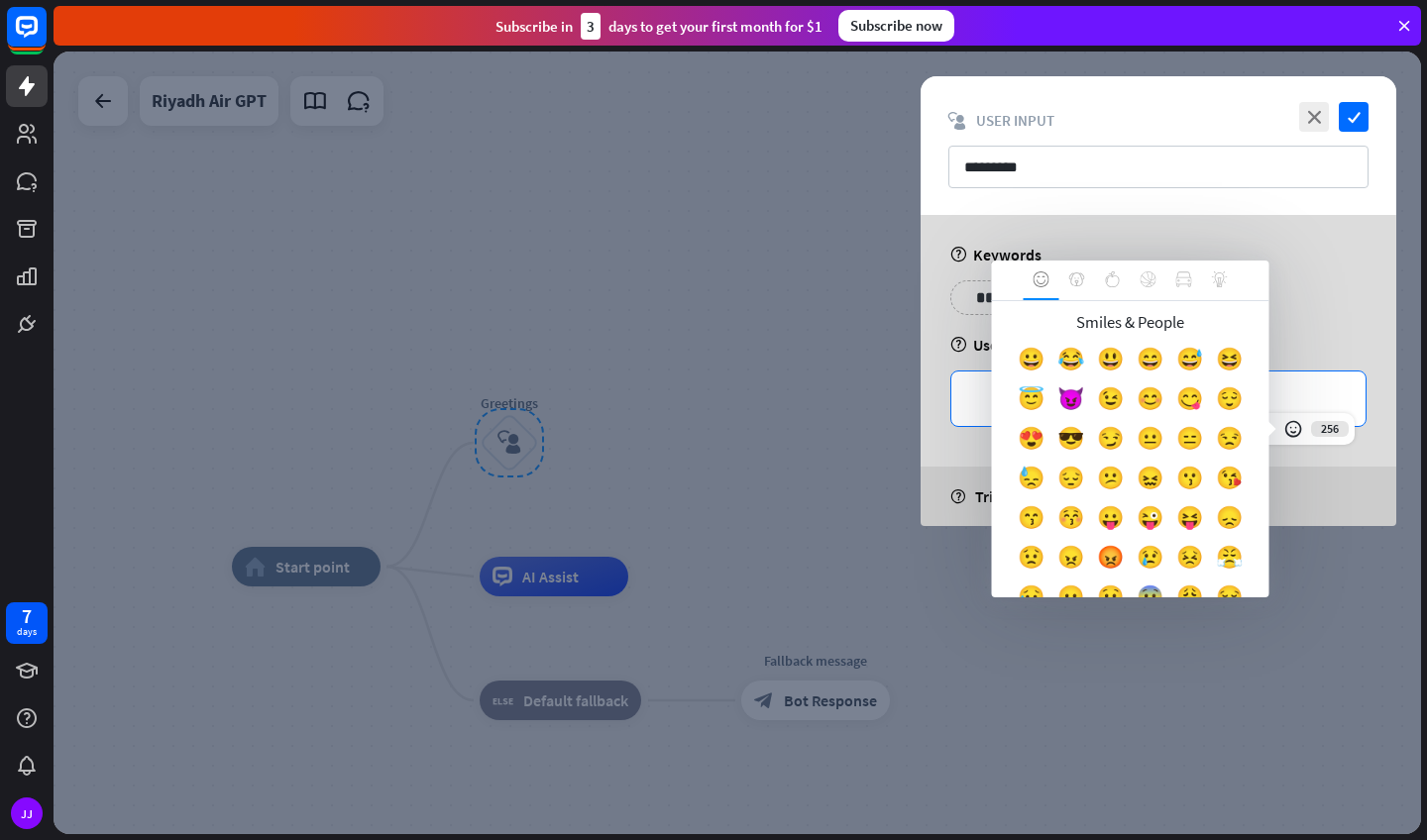 click on "**********" at bounding box center (1158, 370) 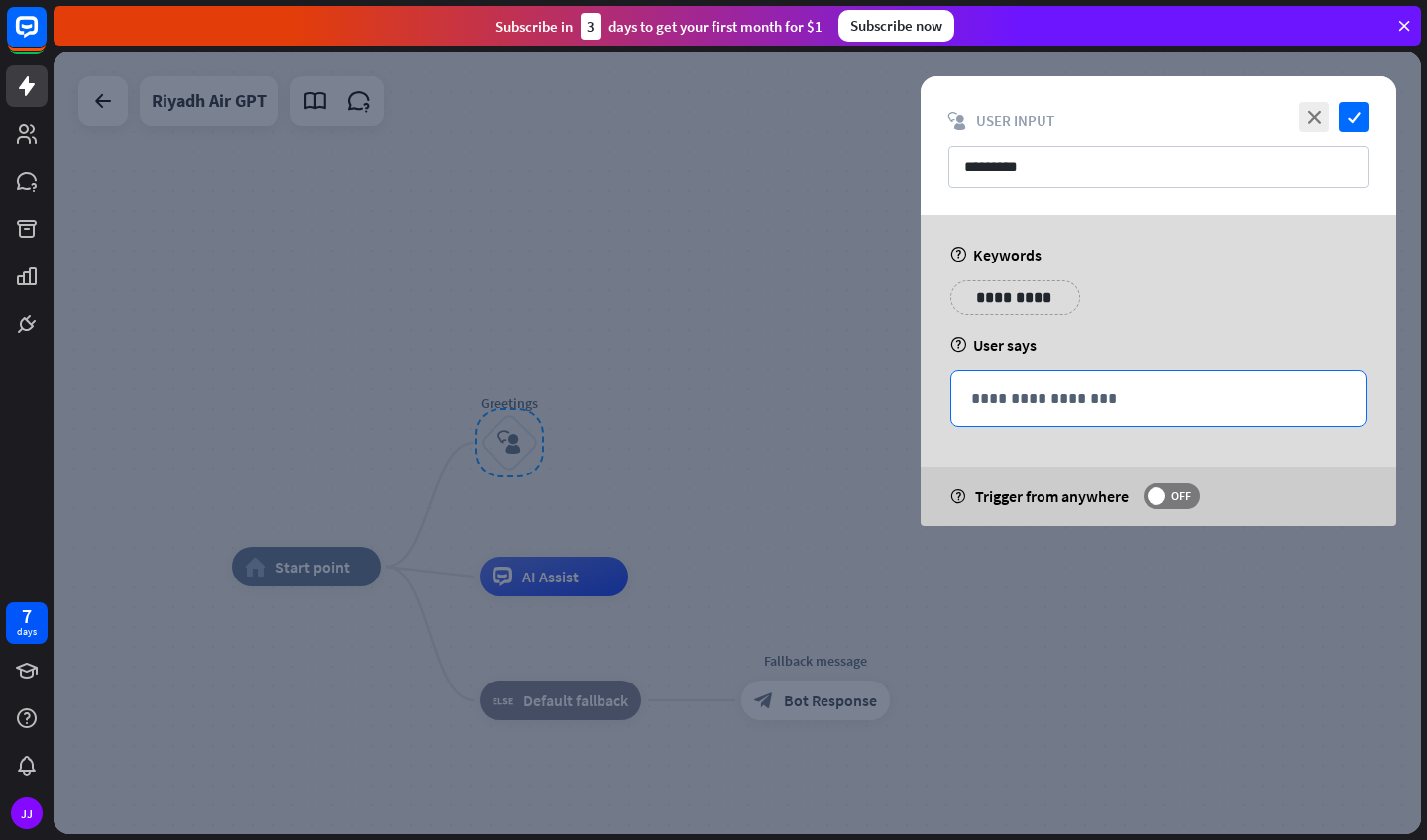 click on "**********" at bounding box center (1158, 398) 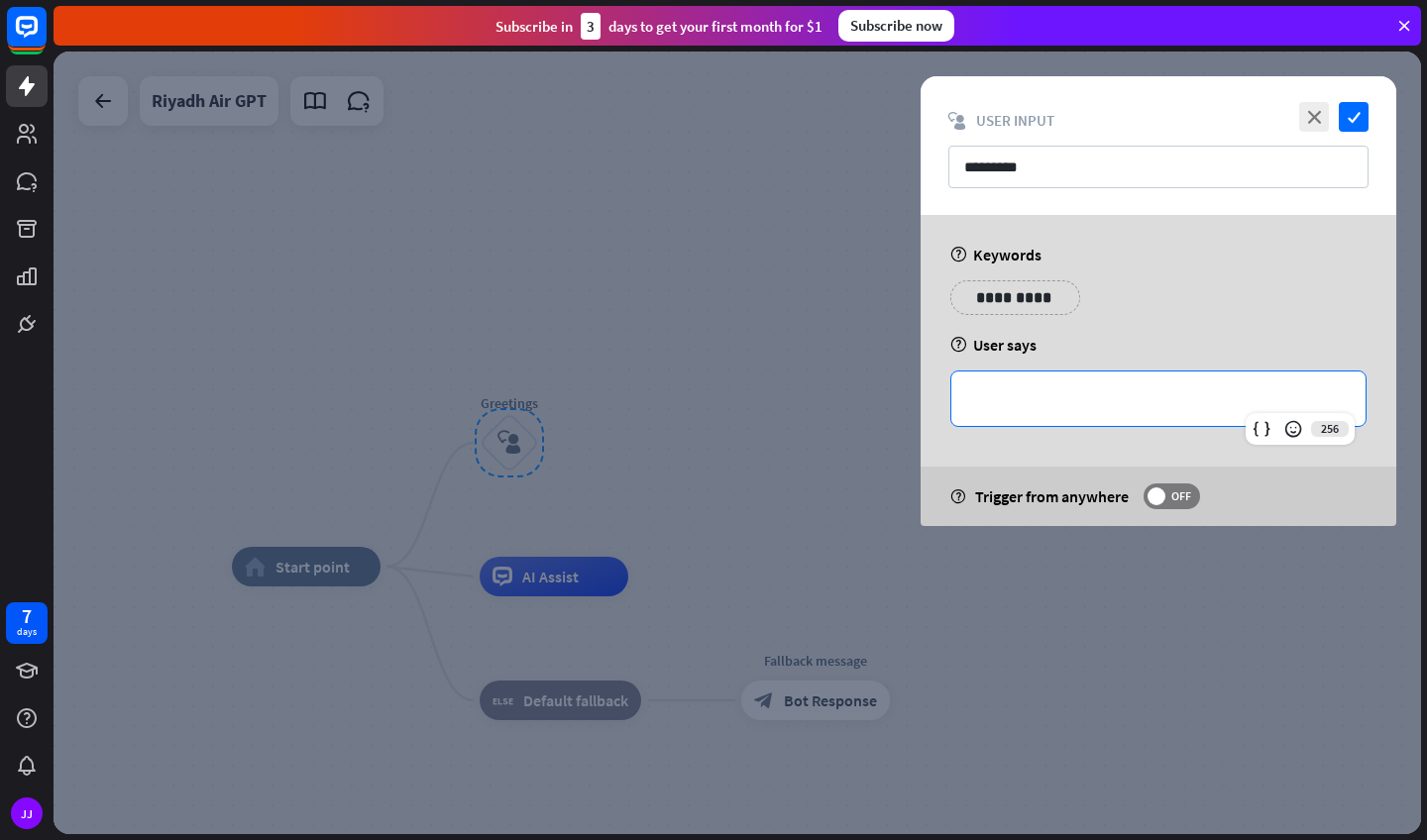 click on "**********" at bounding box center [1158, 398] 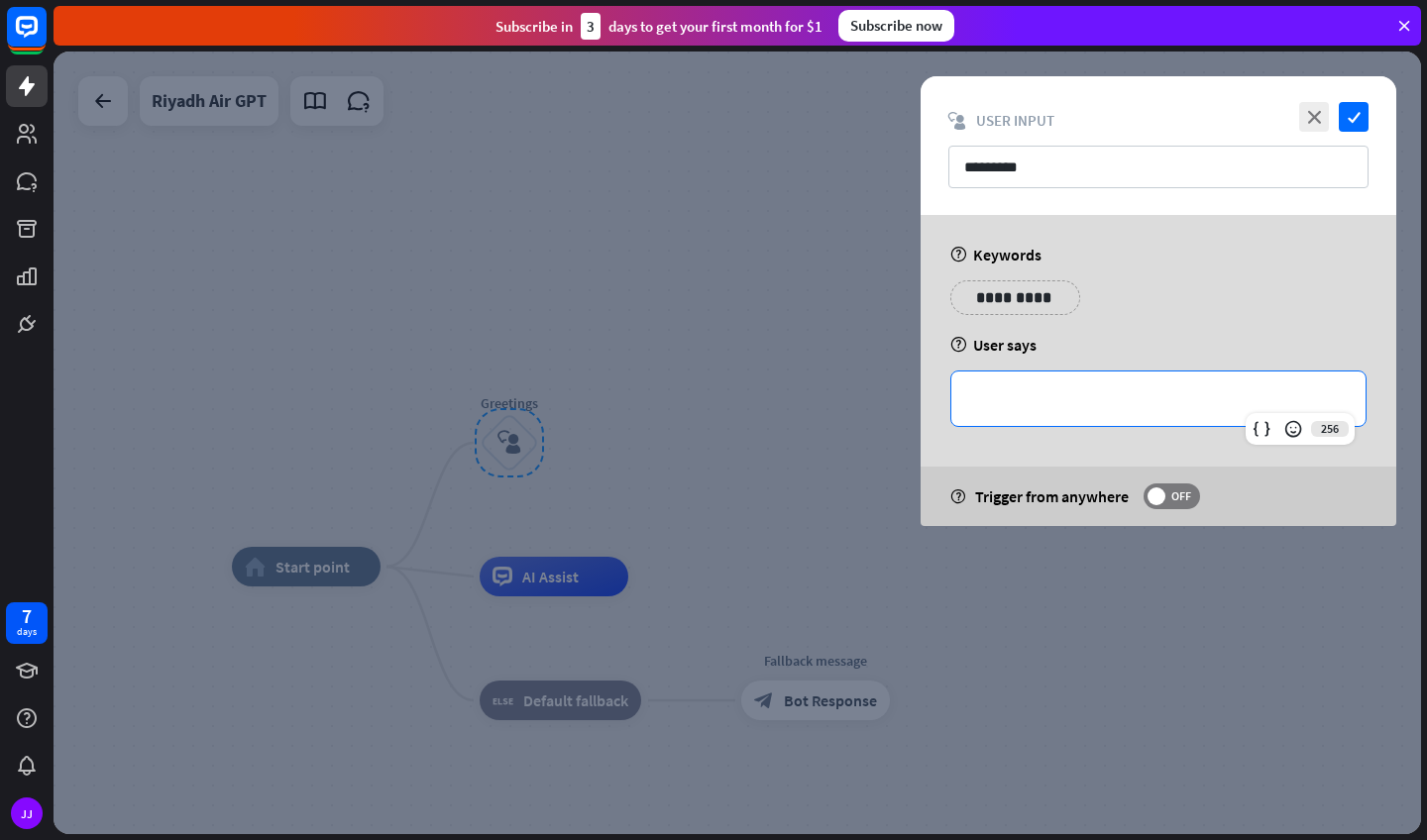 type 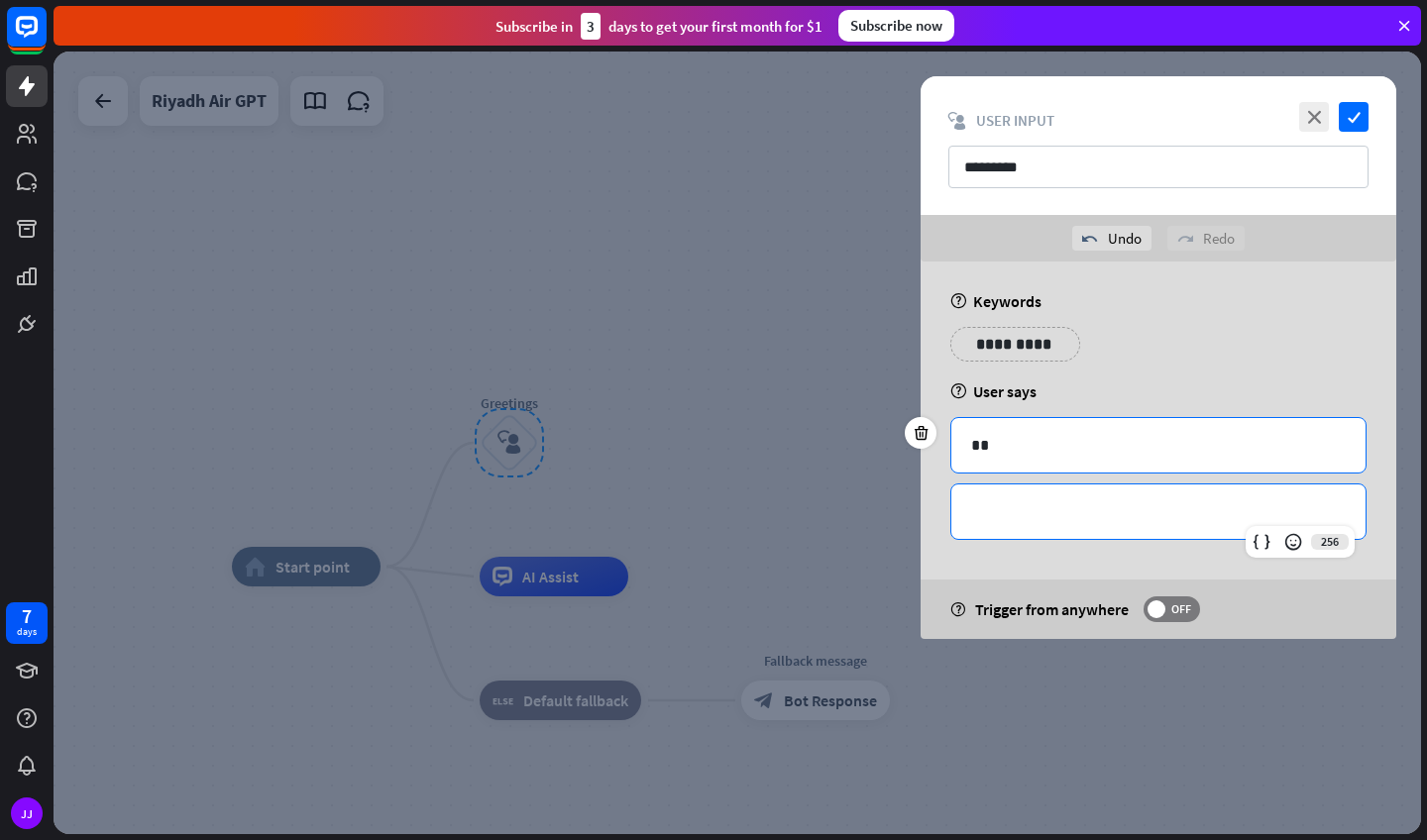 type 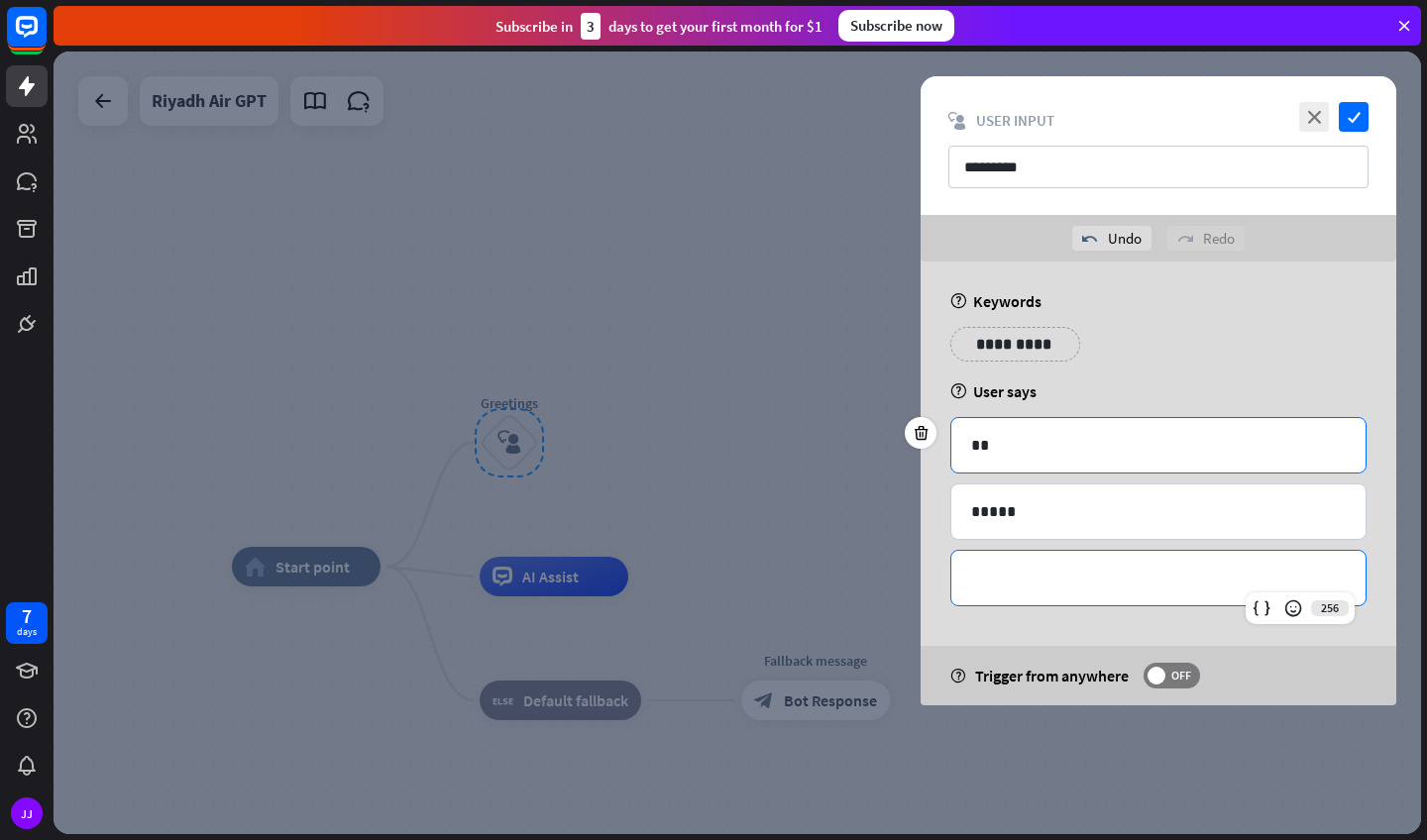 type 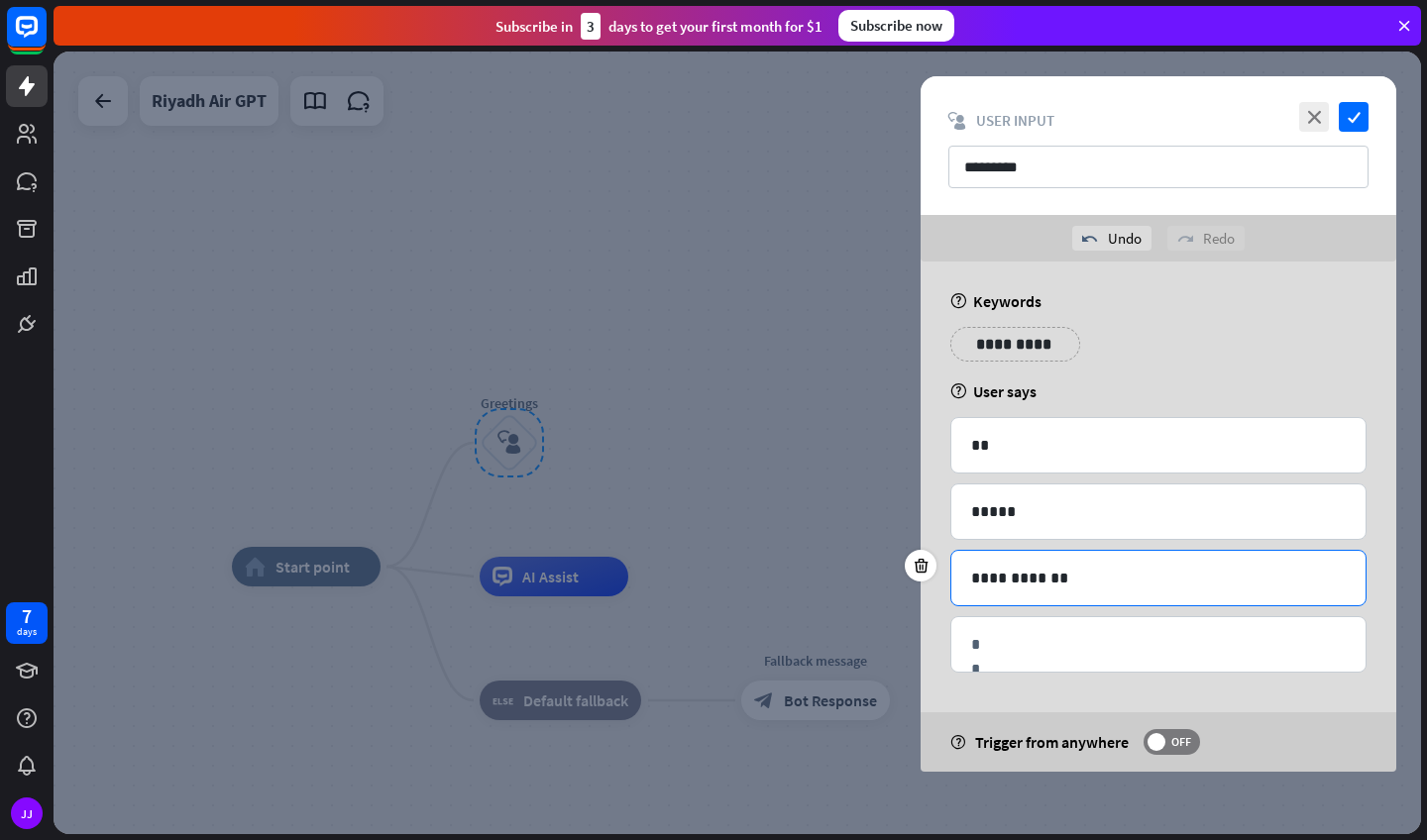 click on "**********" at bounding box center (1158, 578) 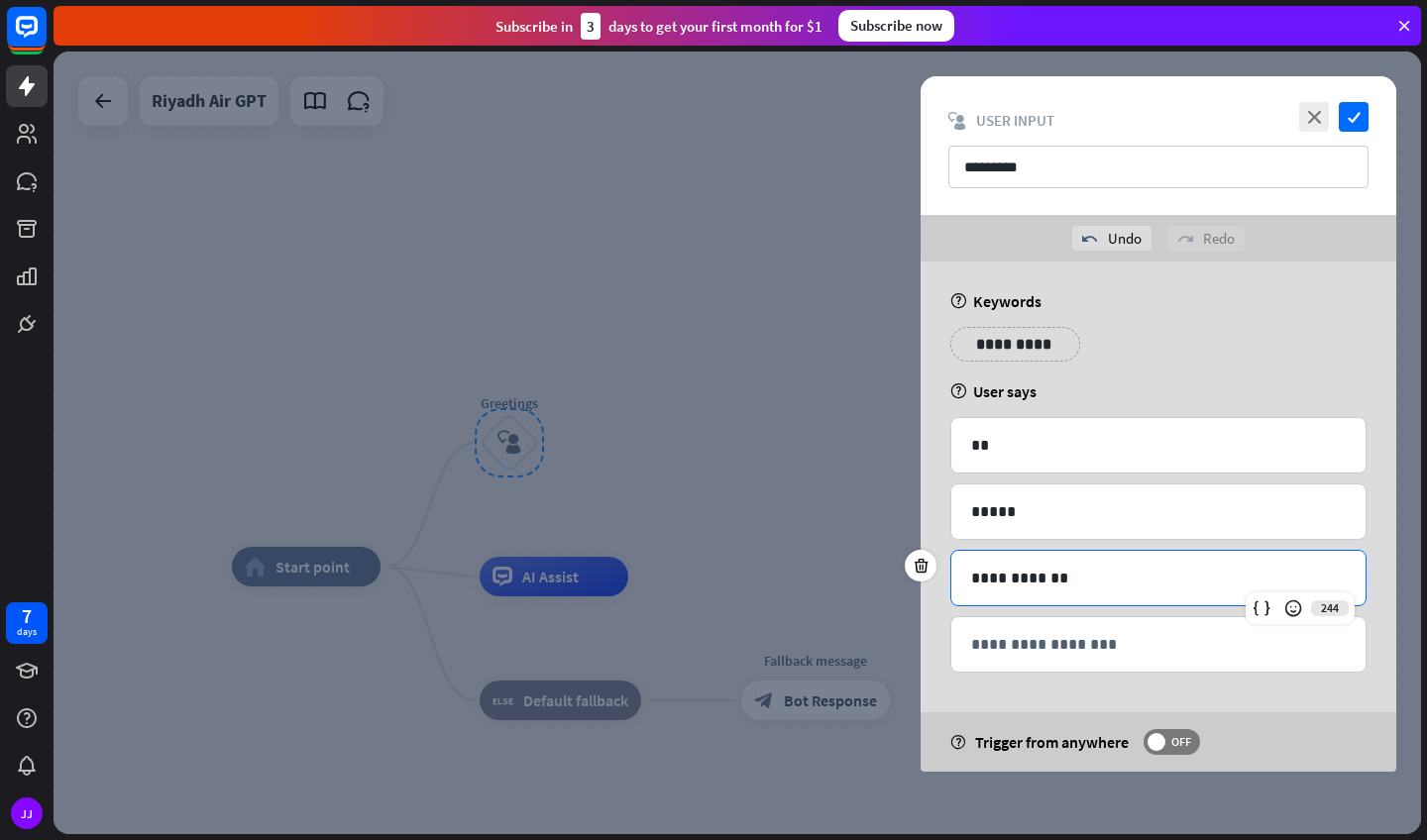 click on "**********" at bounding box center [1158, 578] 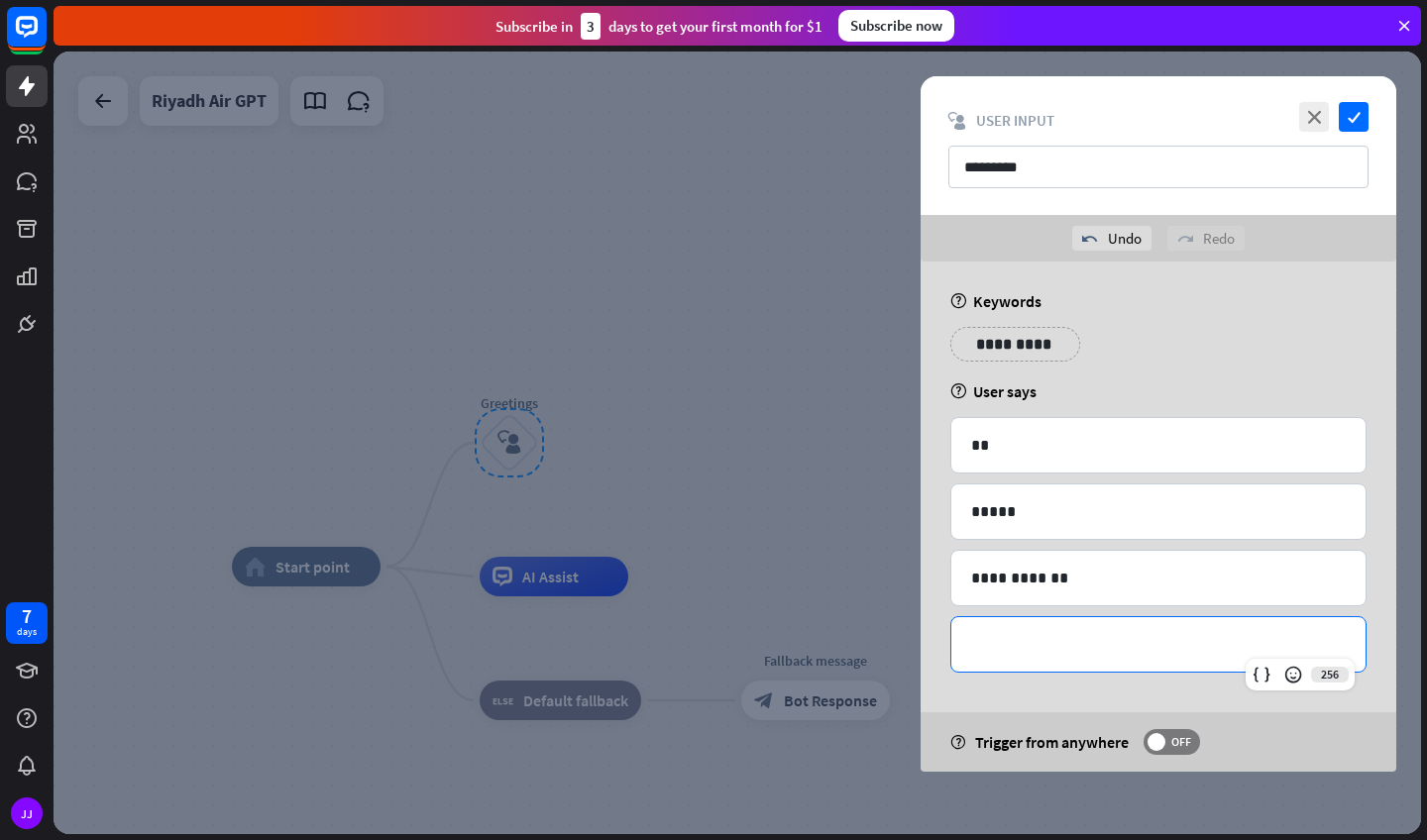 click on "**********" at bounding box center [1158, 644] 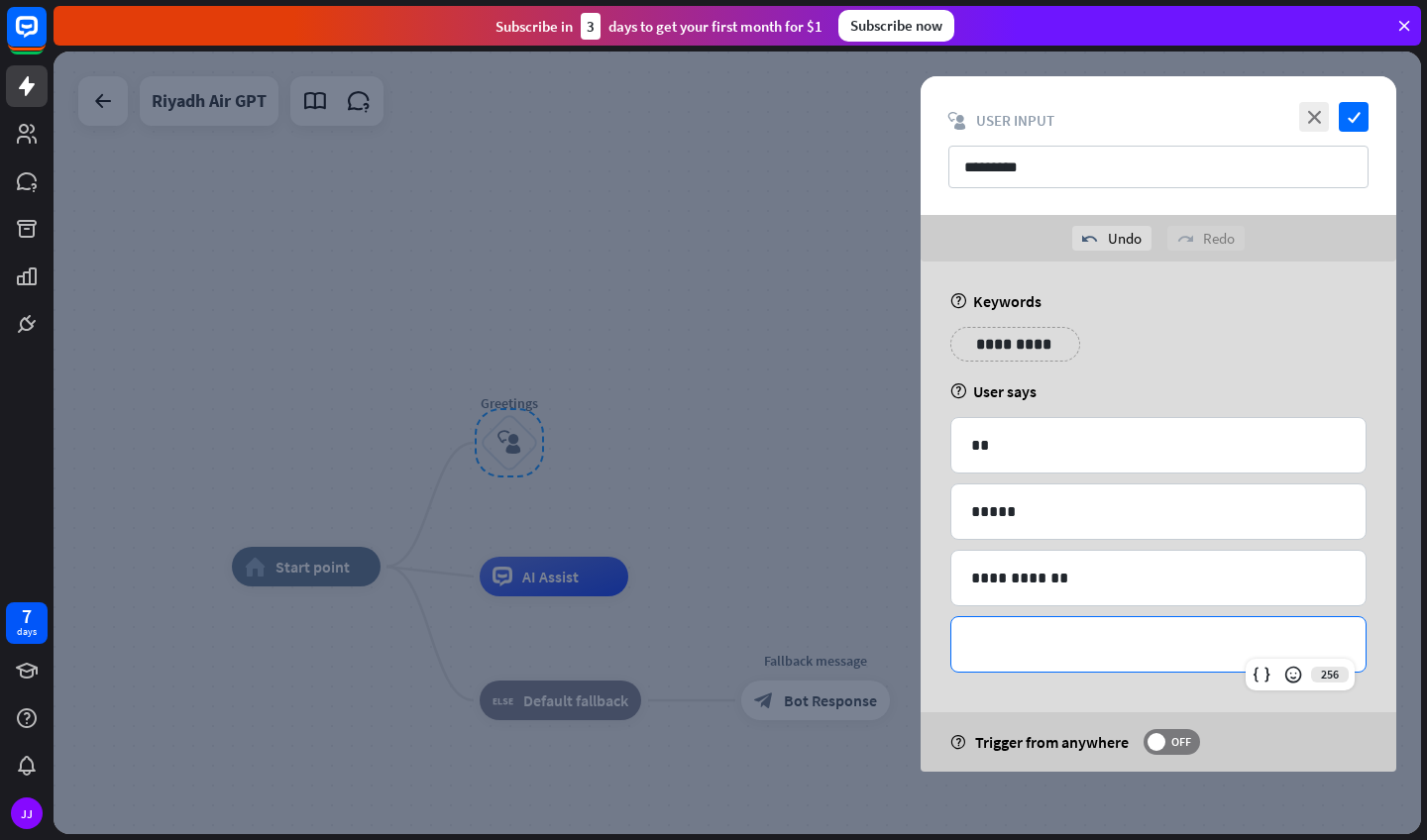 type 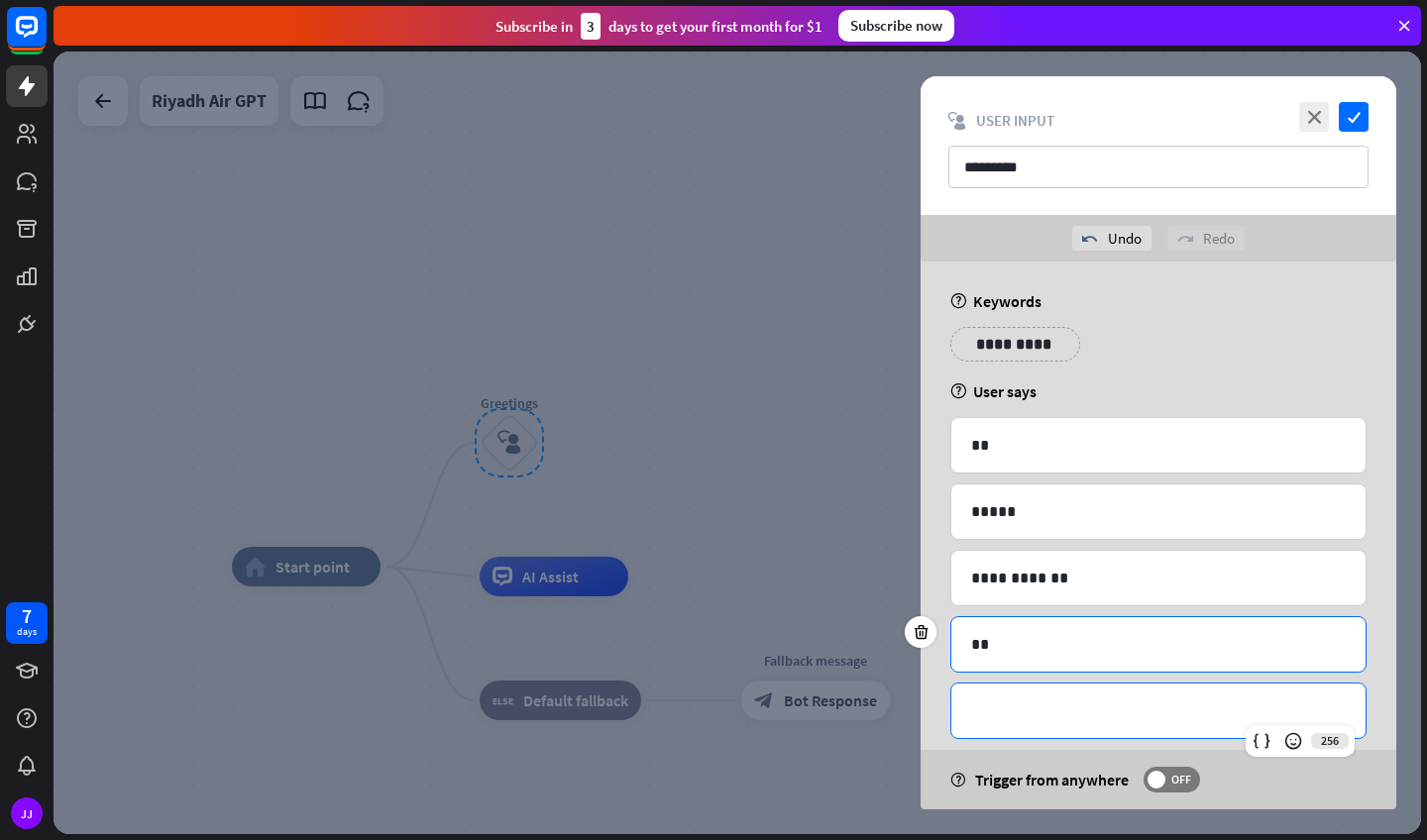 type 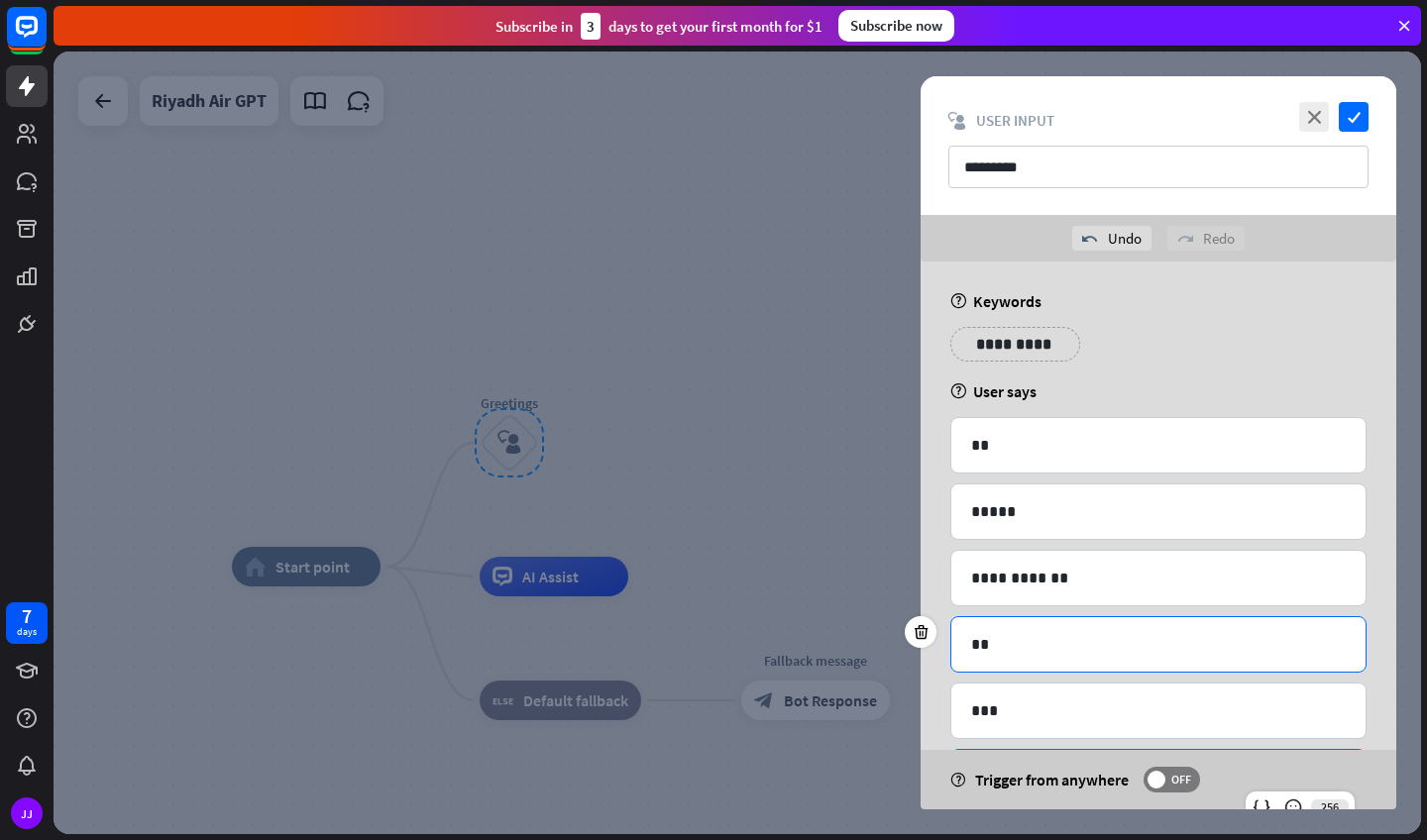 type 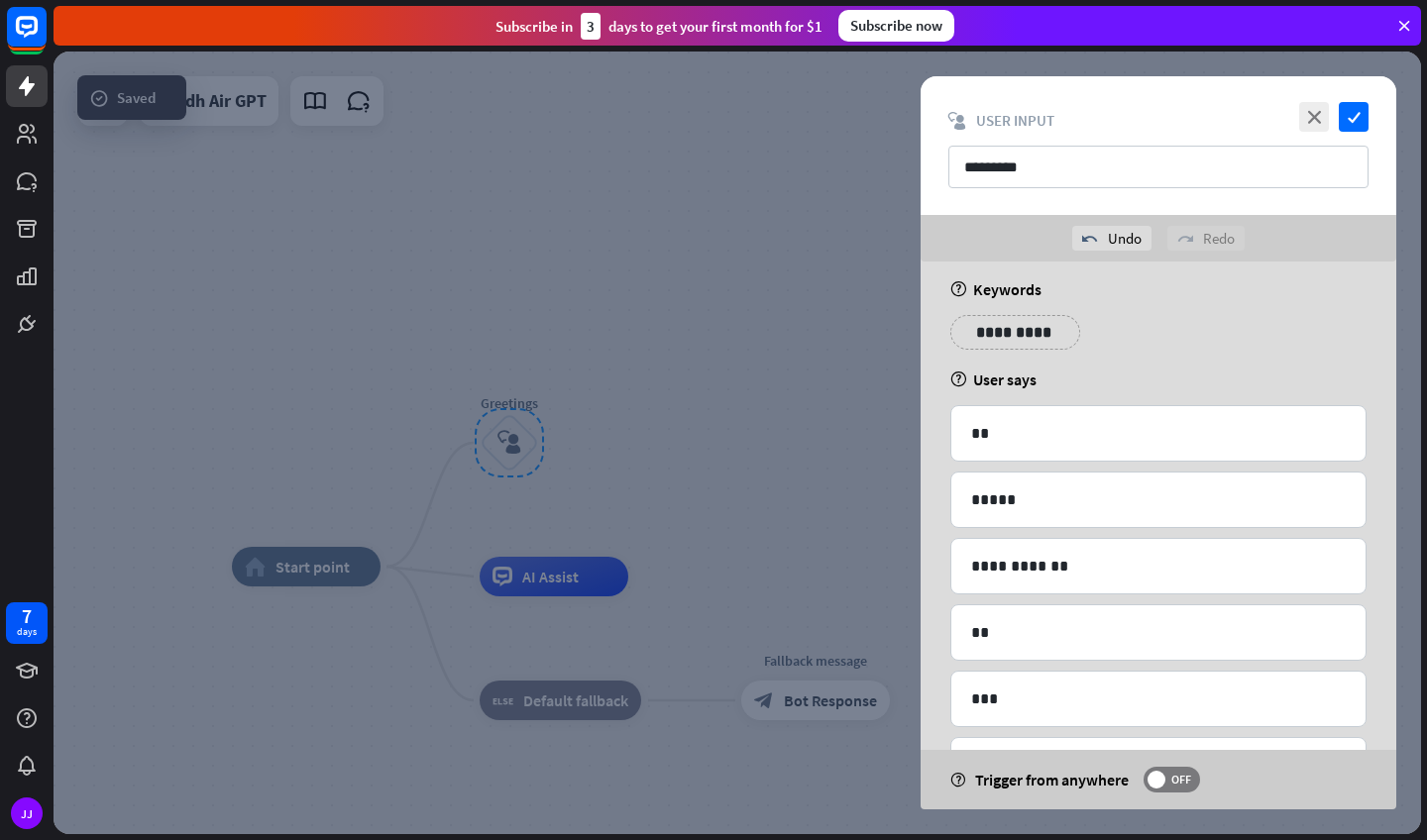 scroll, scrollTop: 161, scrollLeft: 0, axis: vertical 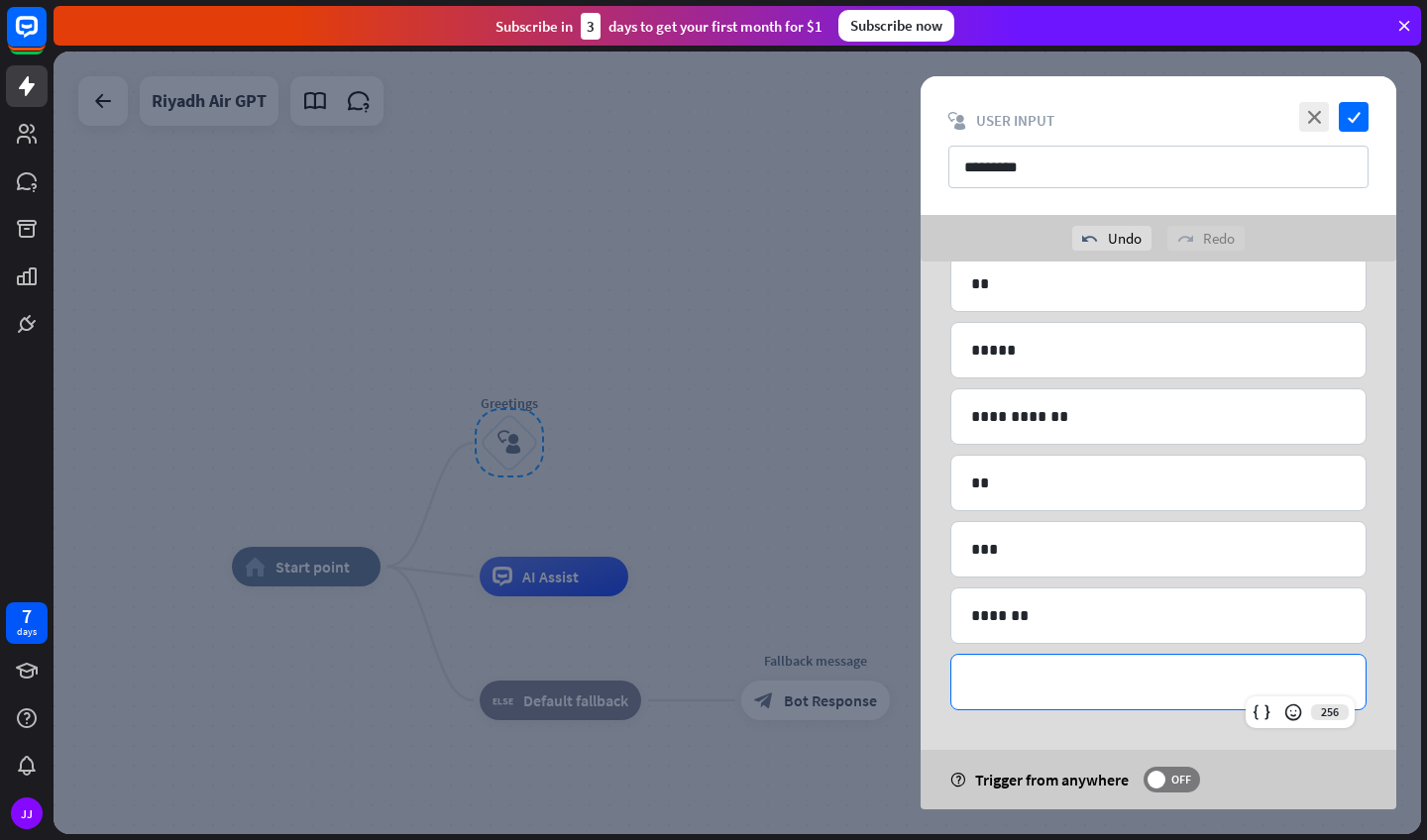 type 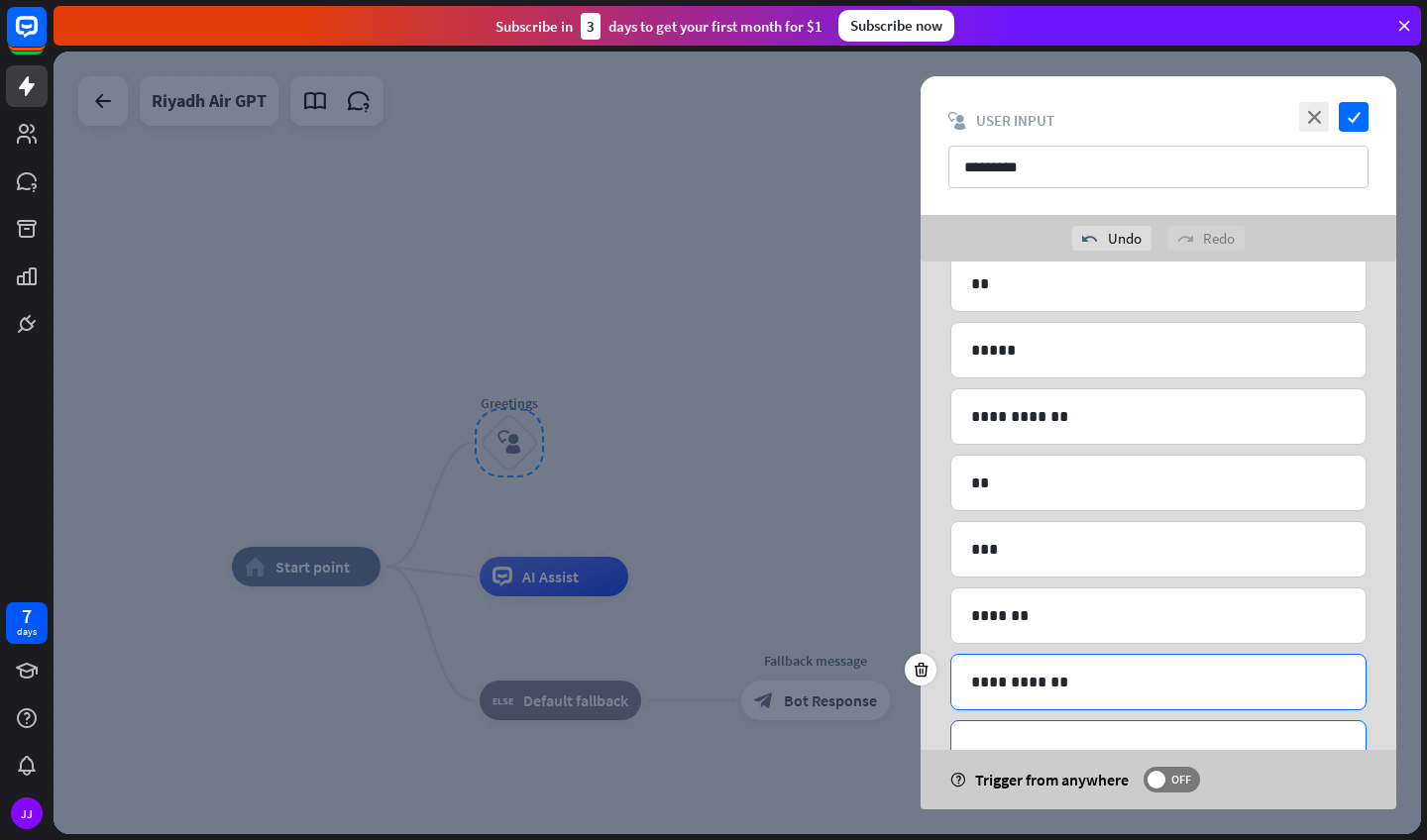 scroll, scrollTop: 0, scrollLeft: 0, axis: both 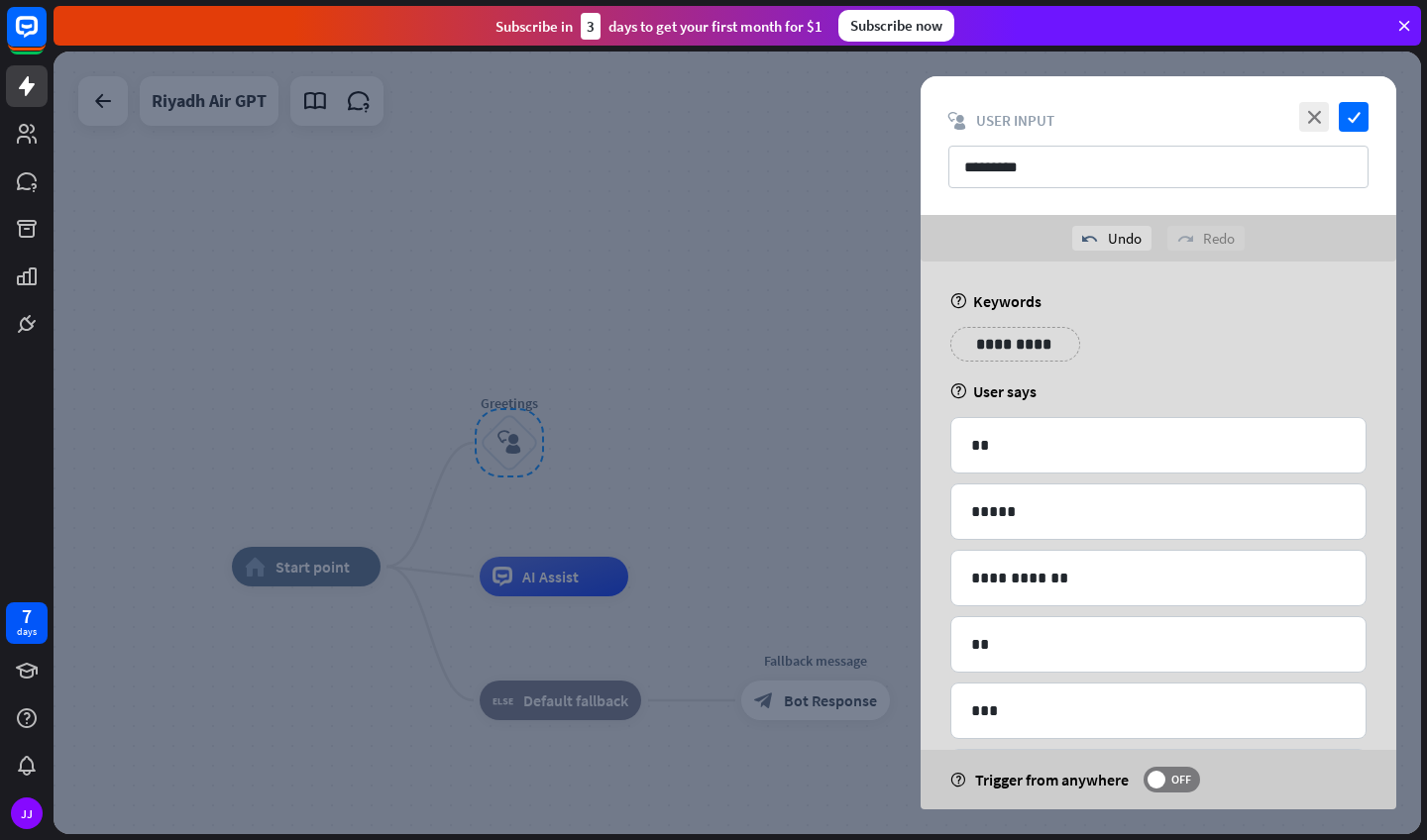 type 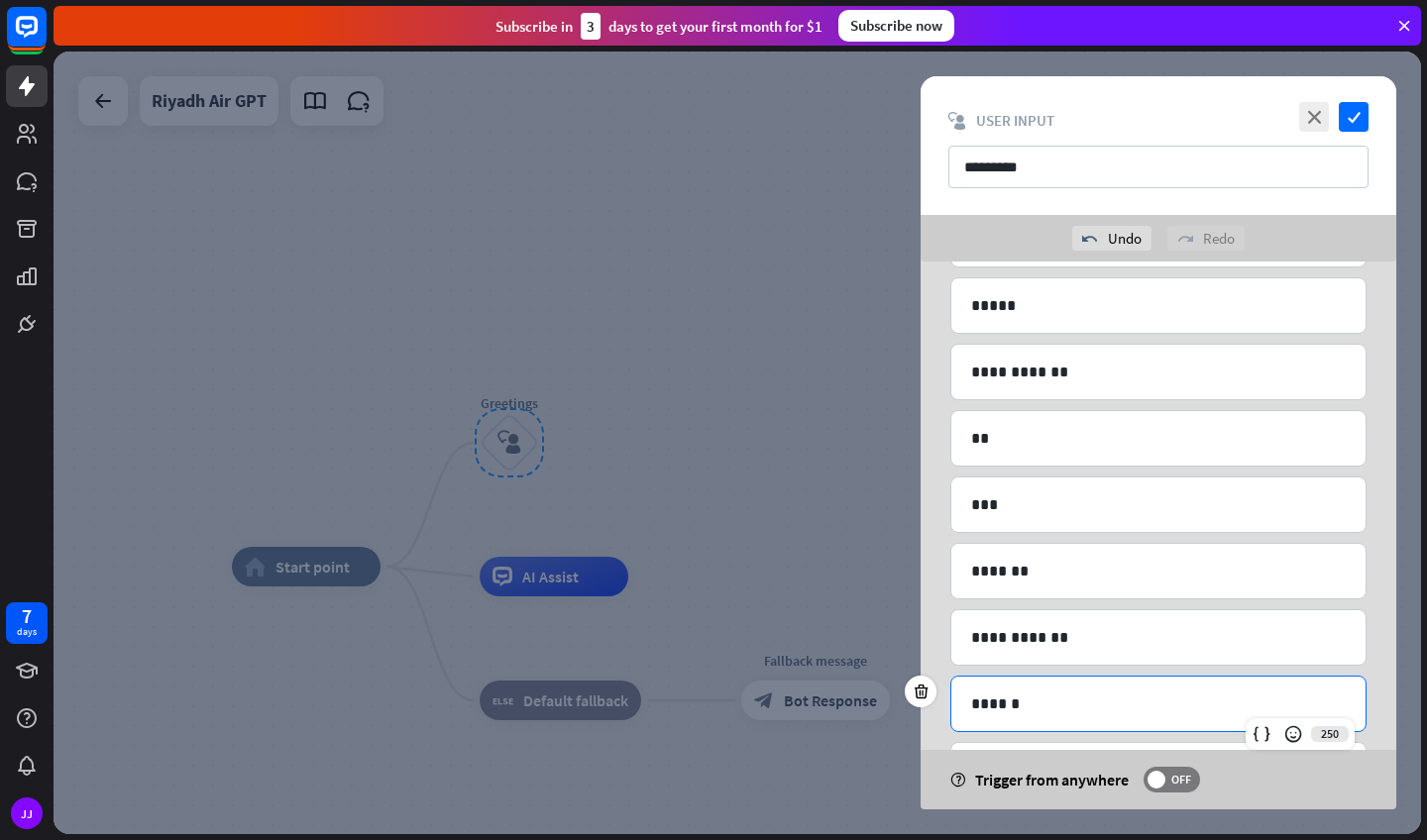 scroll, scrollTop: 232, scrollLeft: 0, axis: vertical 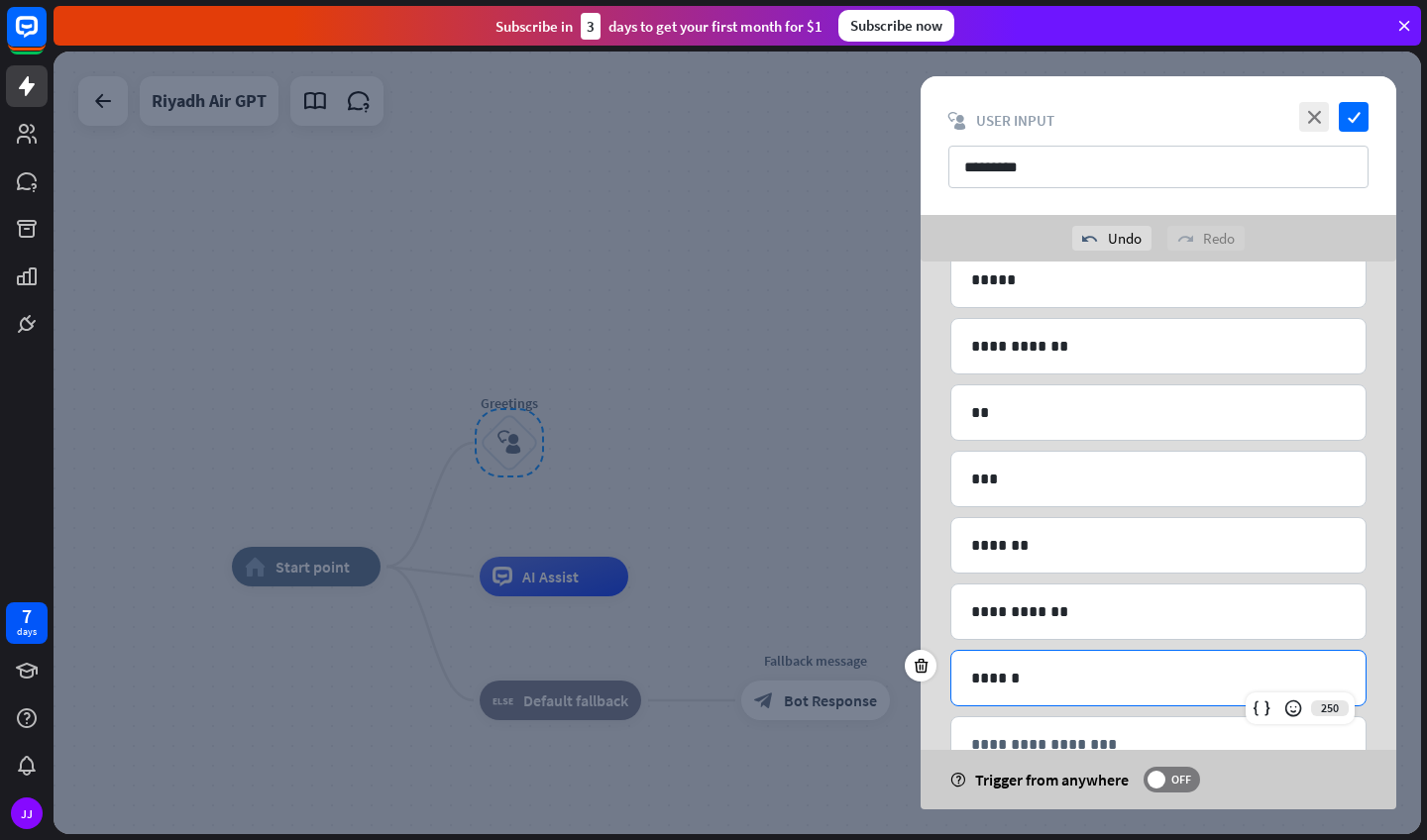 click on "******" at bounding box center [1158, 678] 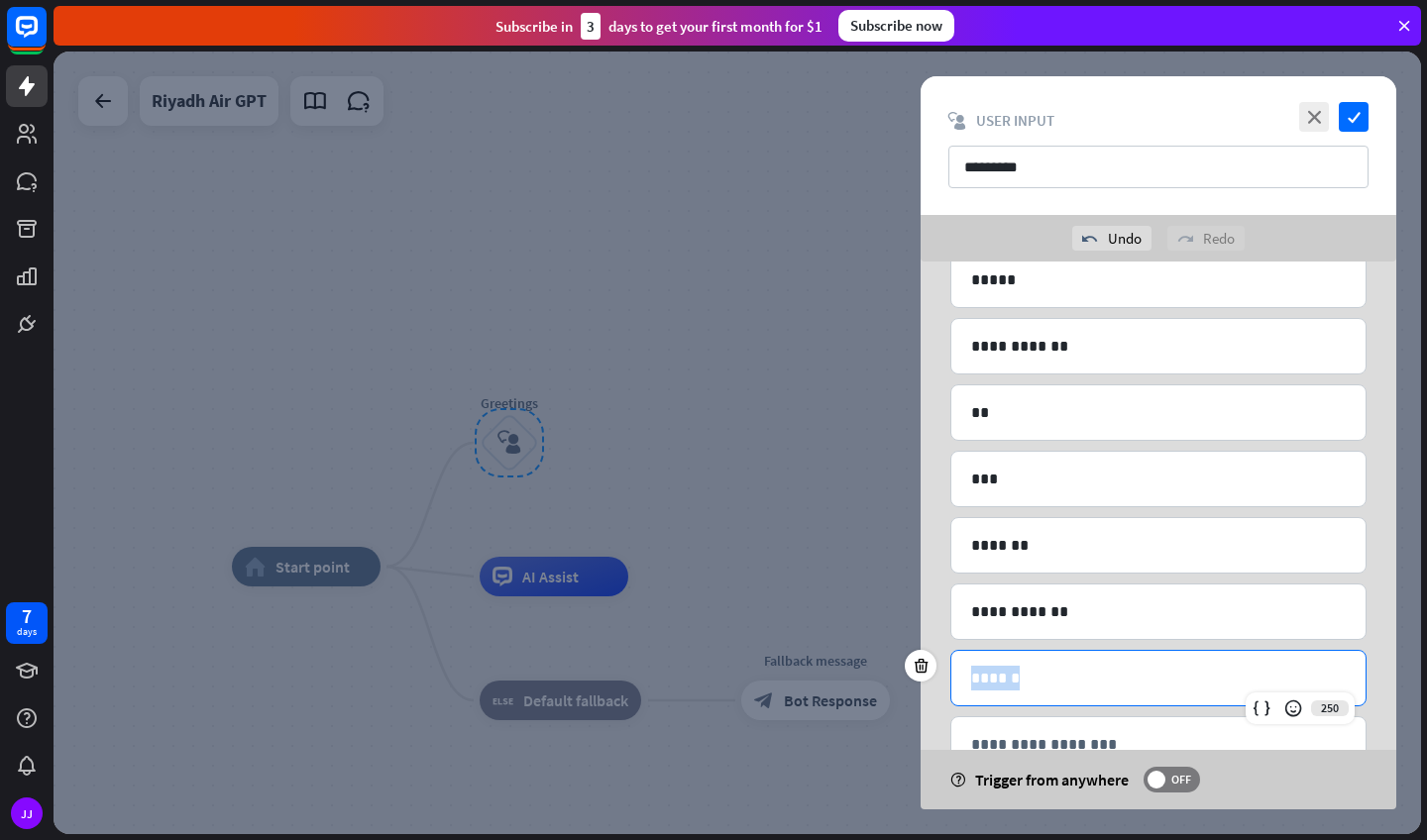 click on "******" at bounding box center (1158, 678) 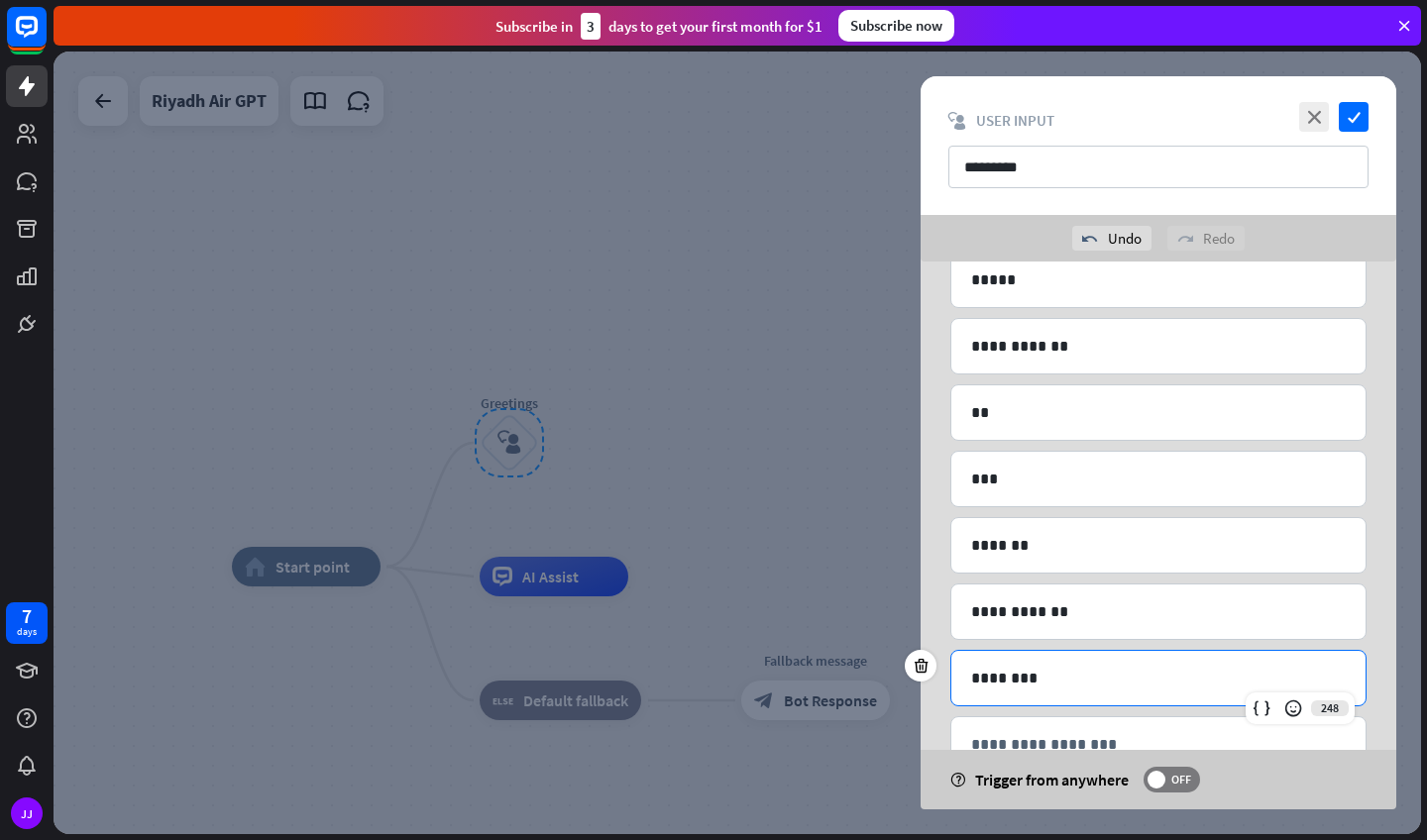 click on "********" at bounding box center (1158, 678) 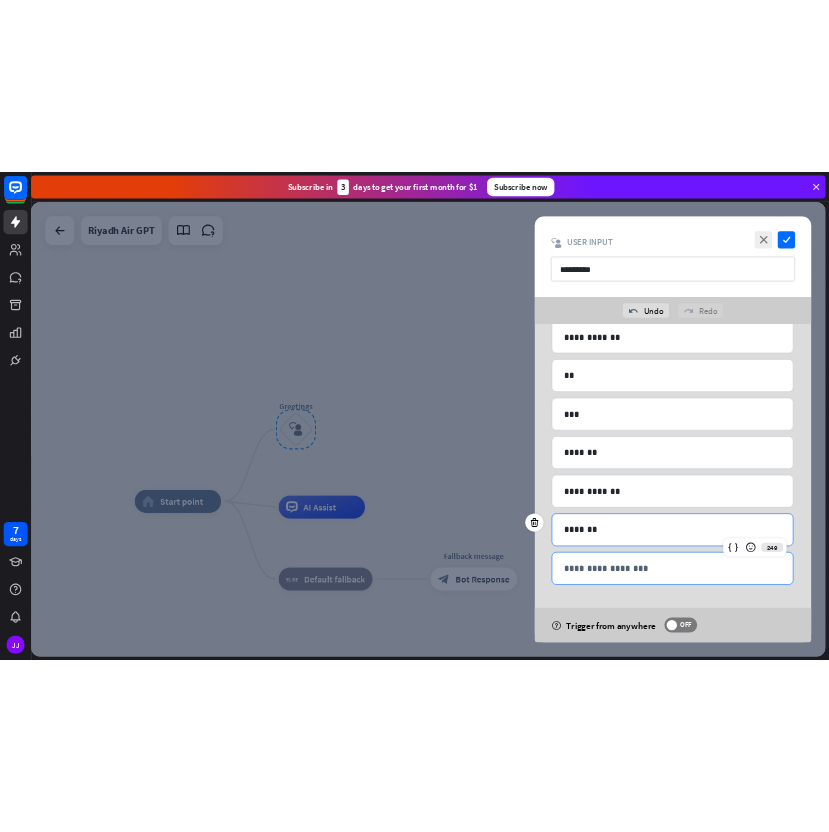 scroll, scrollTop: 0, scrollLeft: 0, axis: both 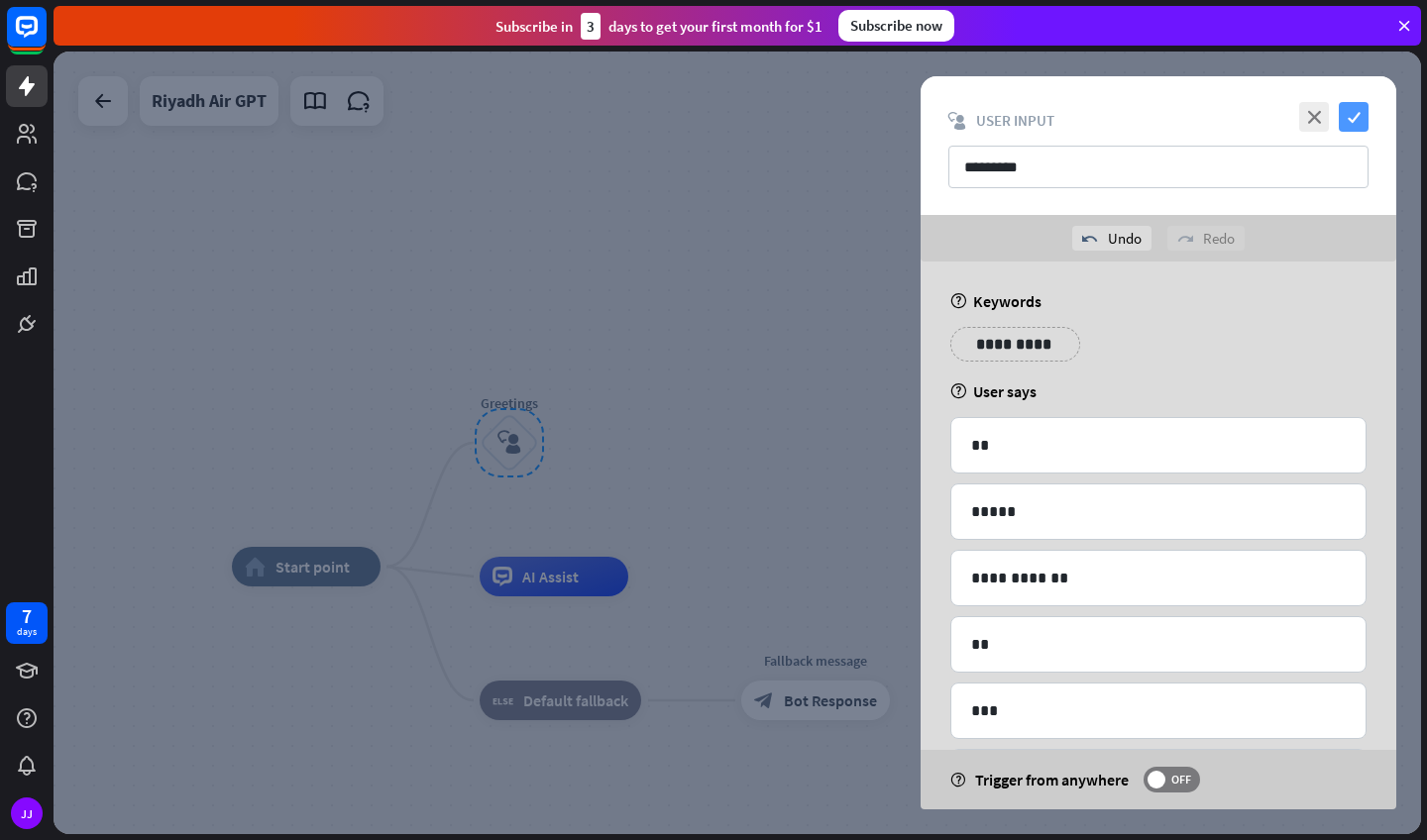 click on "check" at bounding box center (1354, 117) 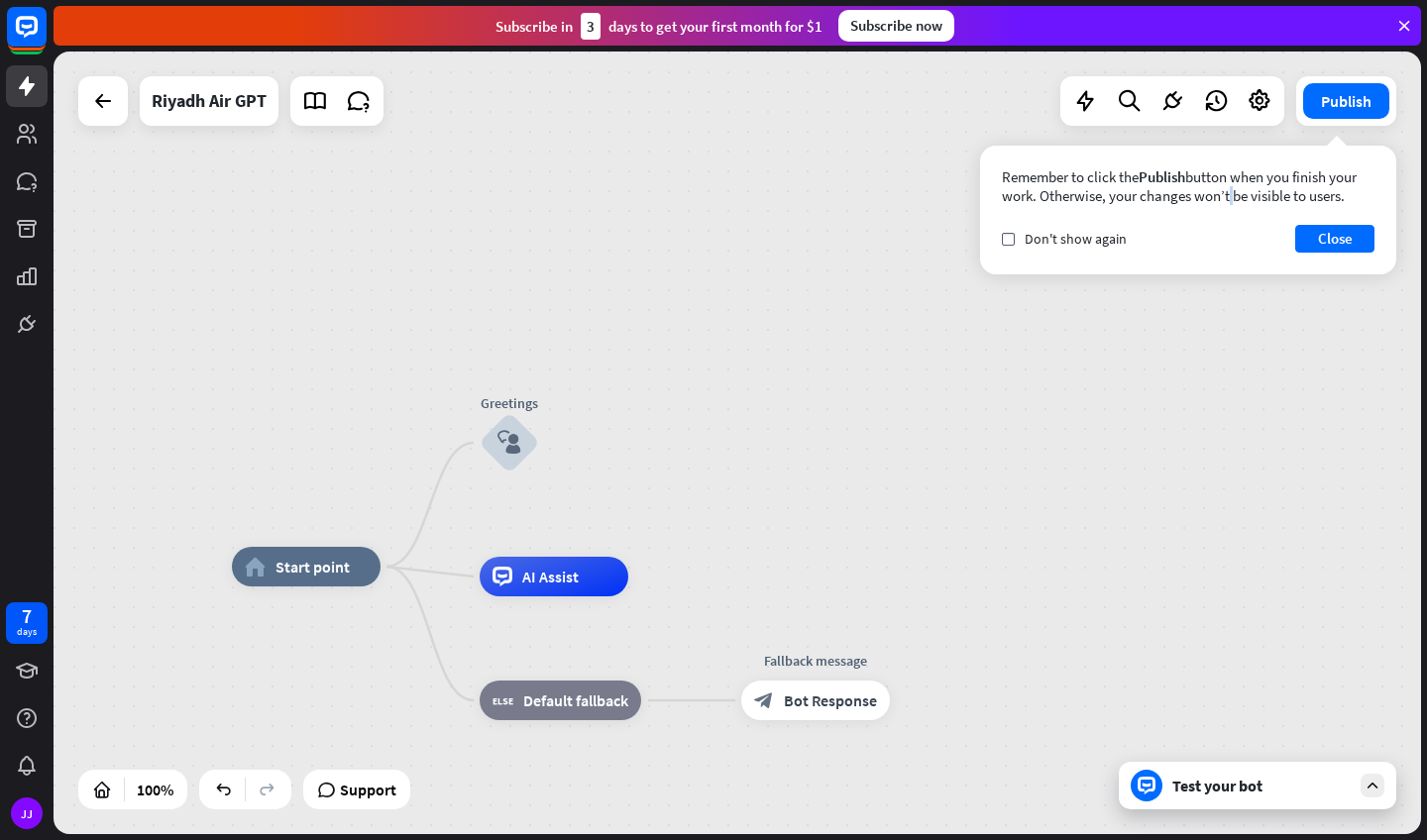 drag, startPoint x: 1145, startPoint y: 195, endPoint x: 1200, endPoint y: 192, distance: 55.0818 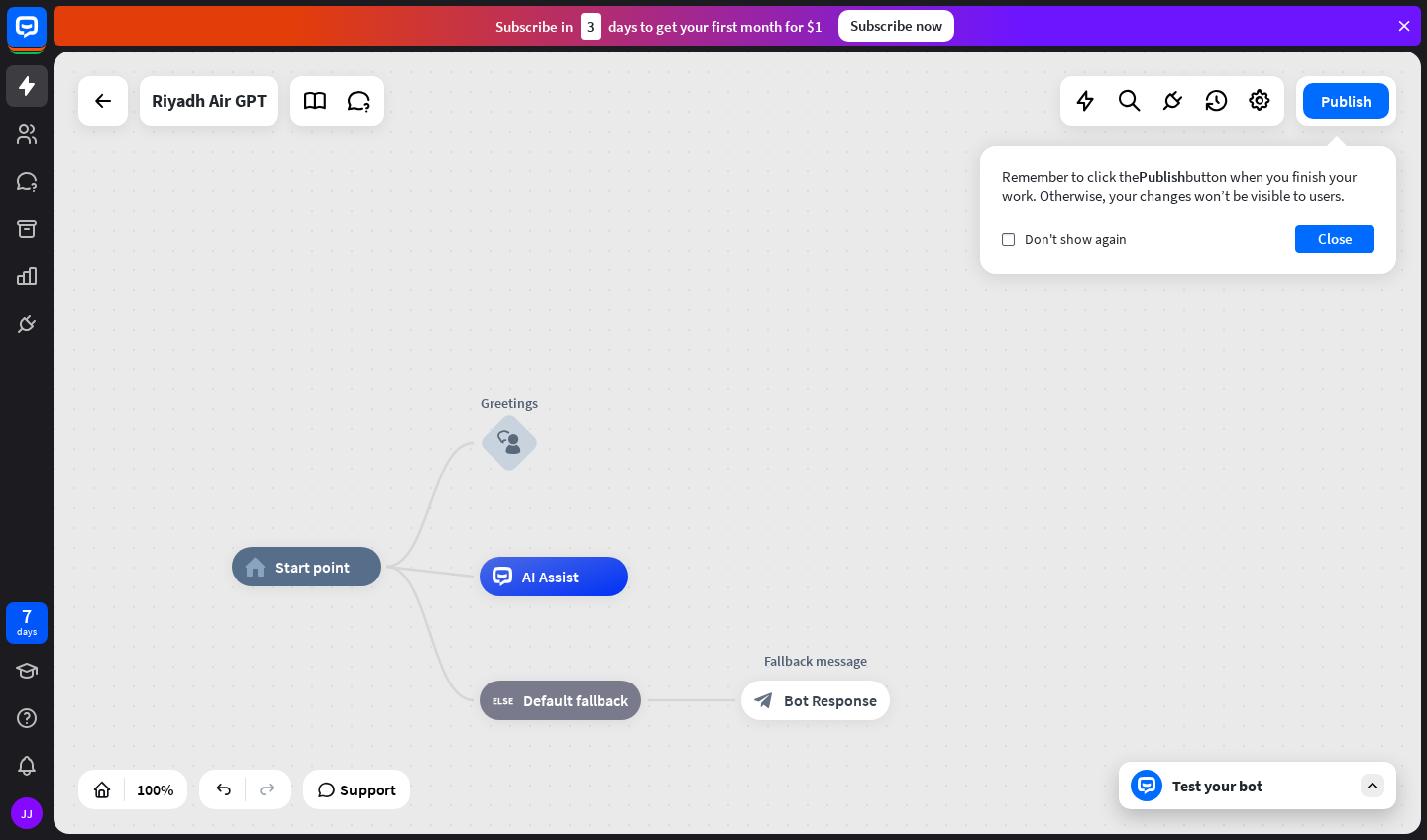 click on "Remember to click the
Publish
button when you finish your work. Otherwise, your changes won’t
be visible to users." at bounding box center [1188, 186] 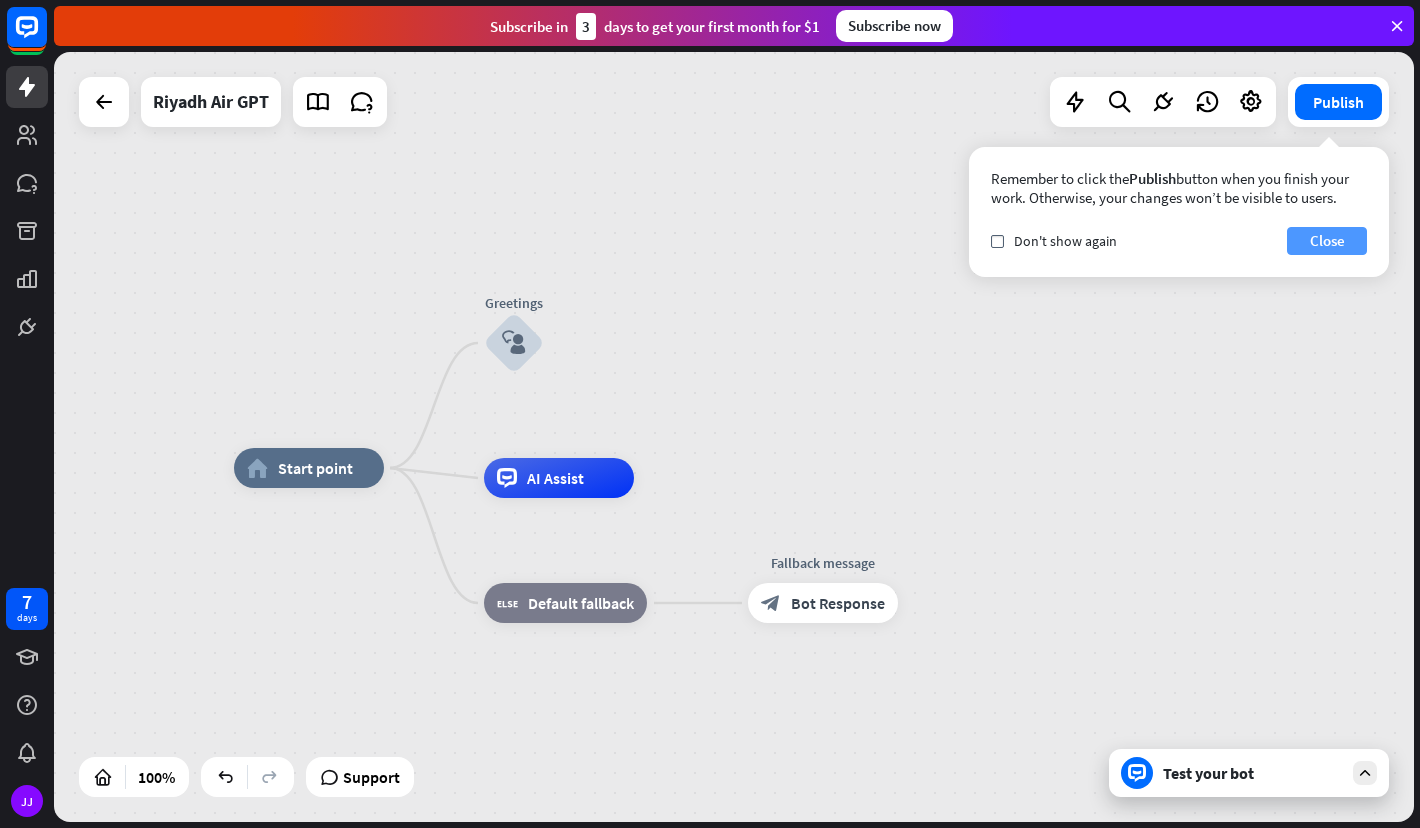 click on "Close" at bounding box center (1327, 241) 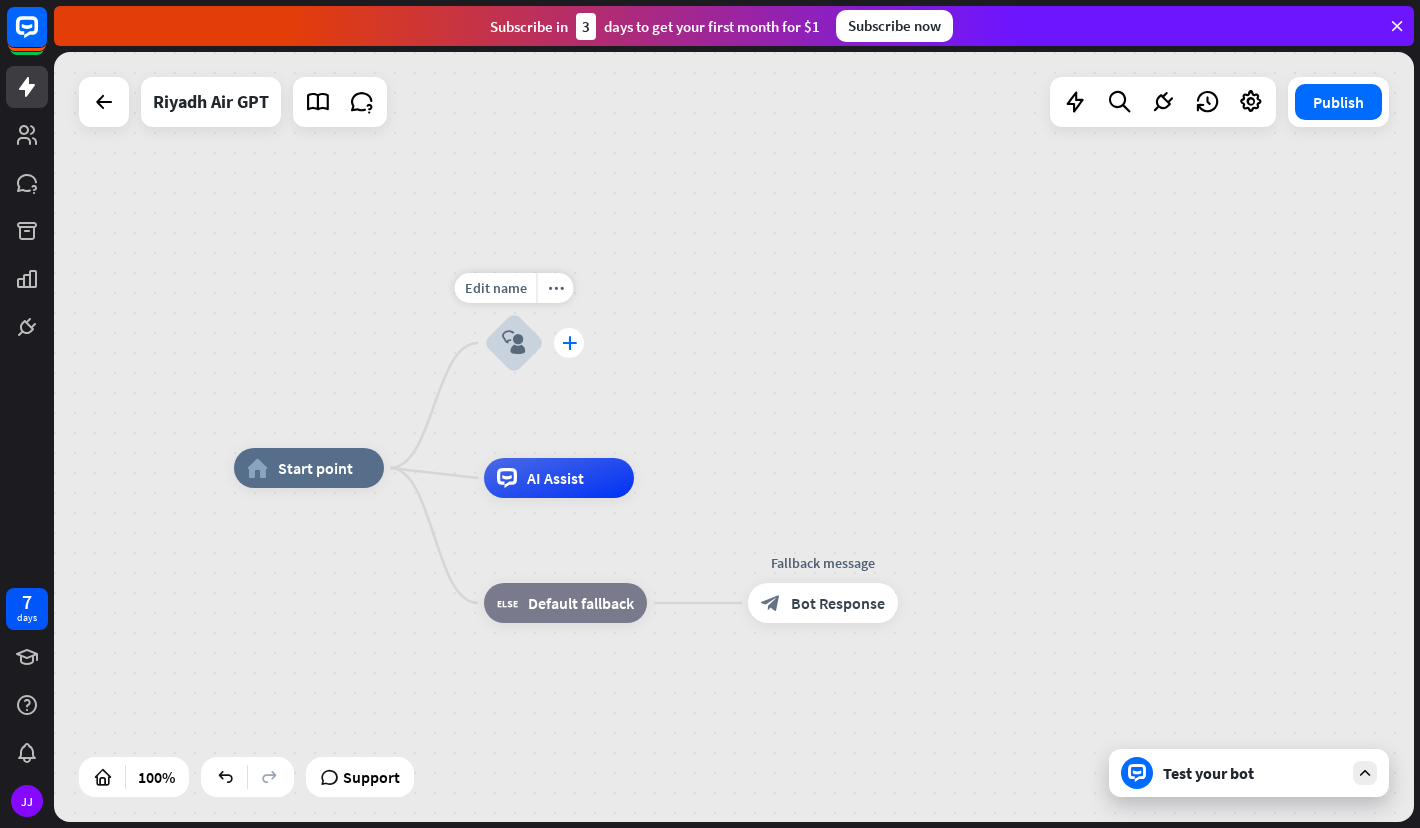 click on "plus" at bounding box center [569, 343] 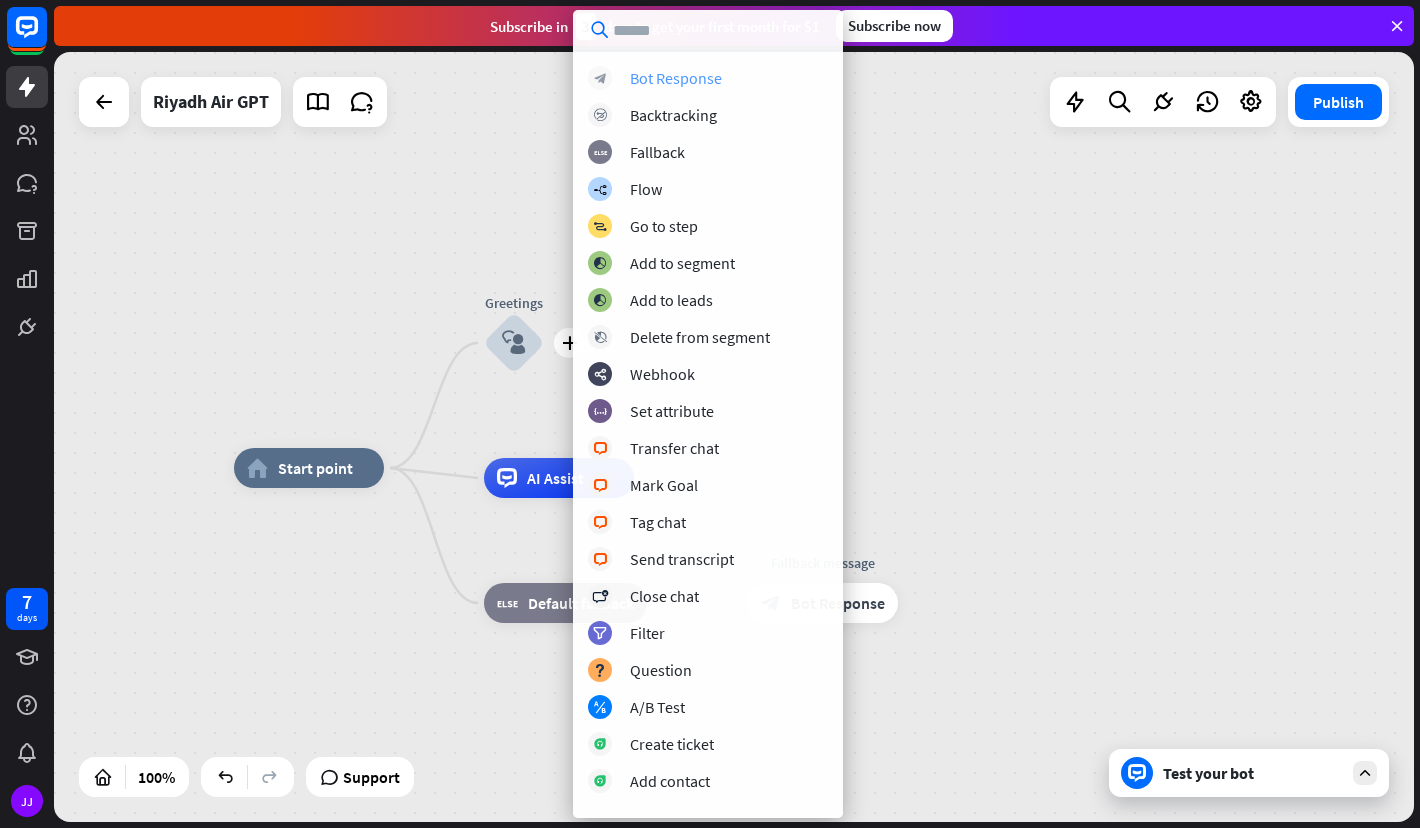 click on "block_bot_response
Bot Response" at bounding box center (708, 78) 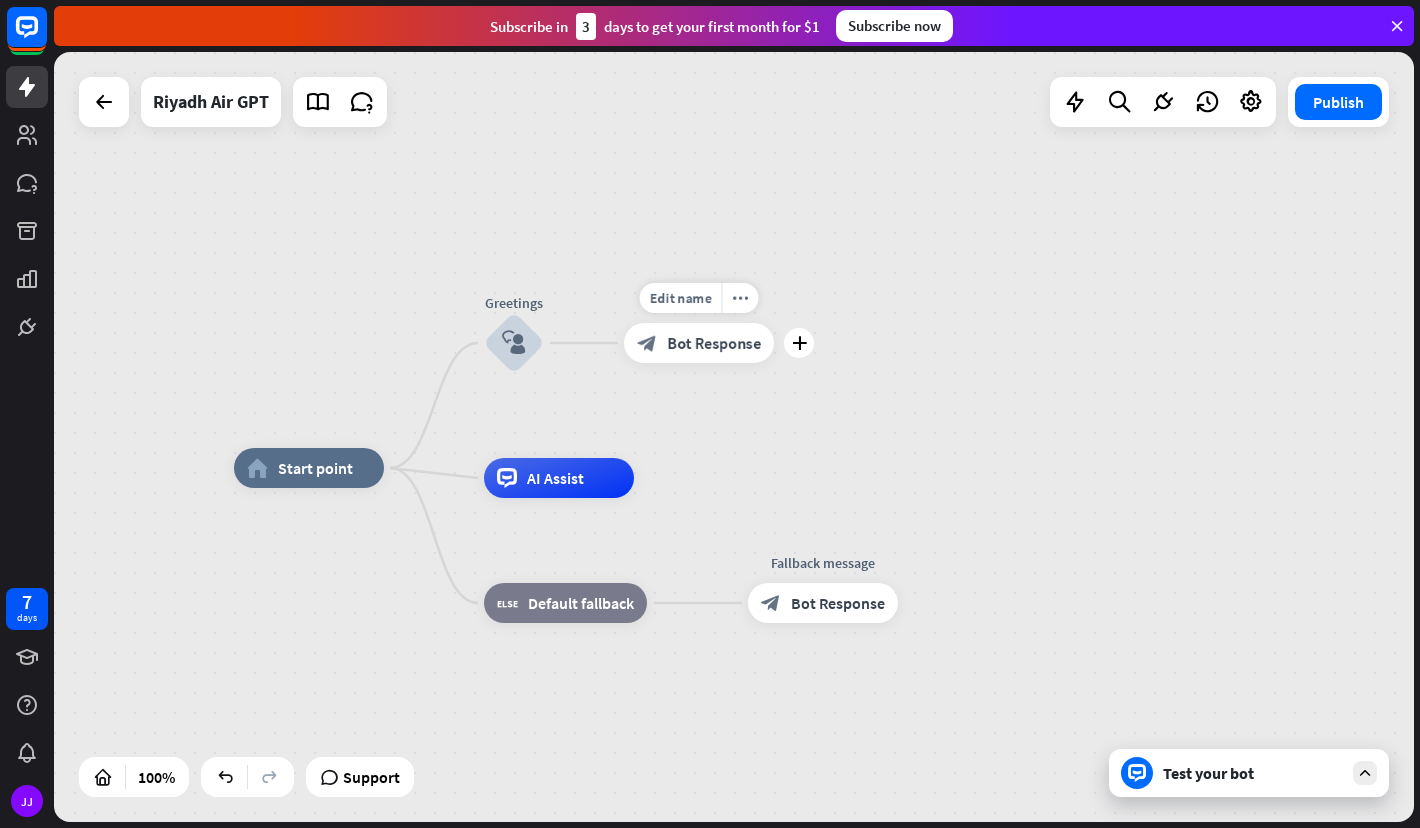 click on "block_bot_response   Bot Response" at bounding box center (699, 343) 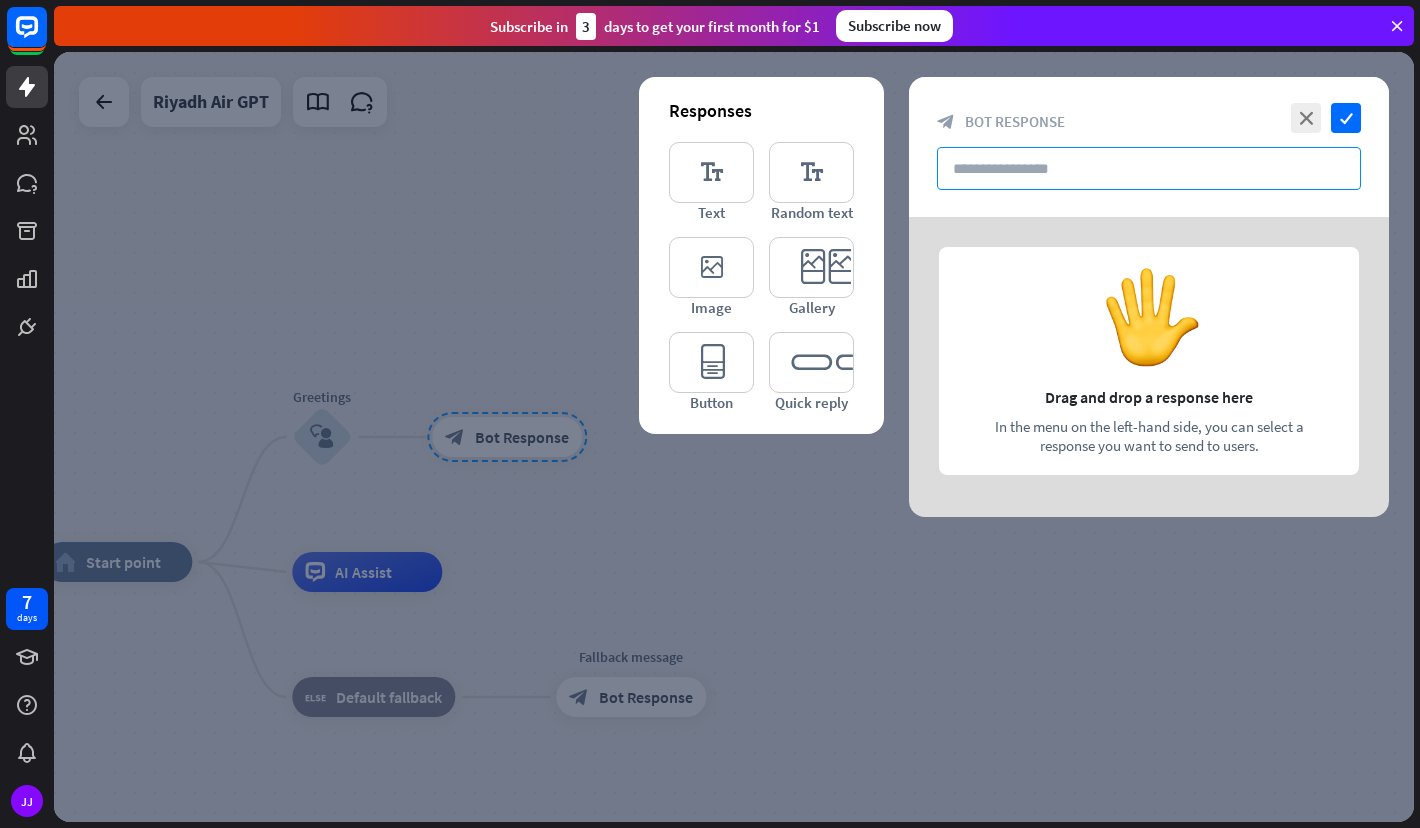 click at bounding box center [1149, 168] 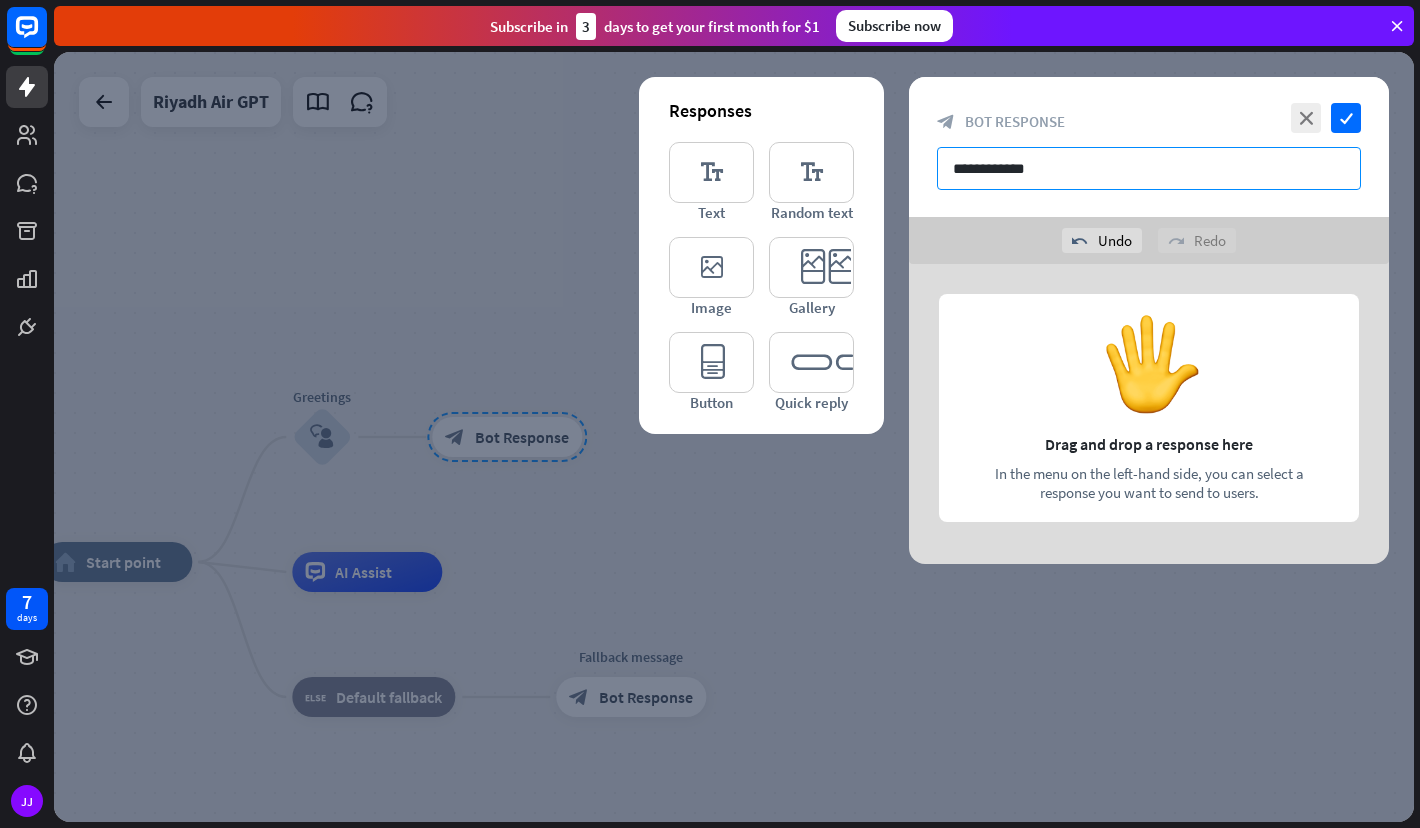 type on "**********" 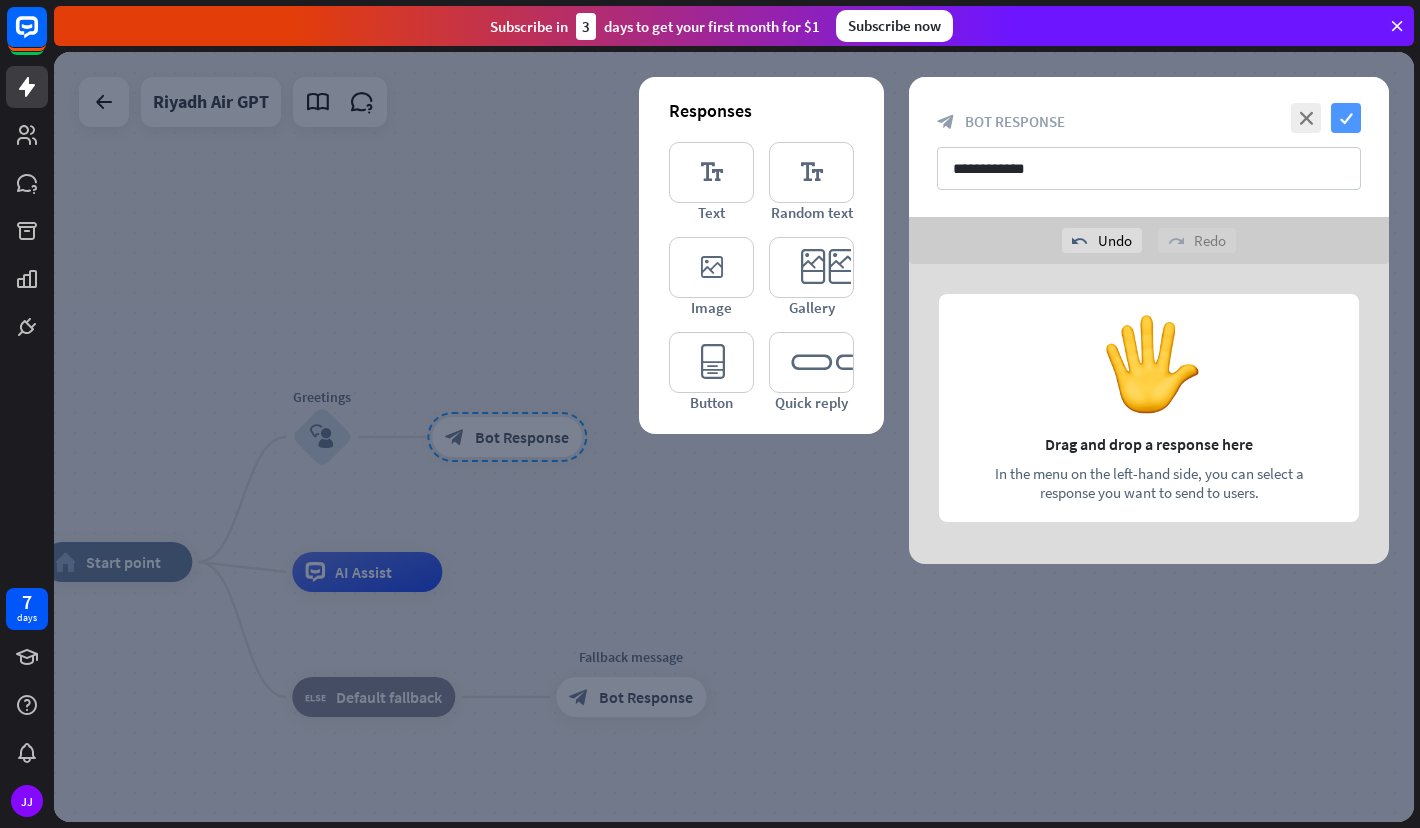 drag, startPoint x: 1072, startPoint y: 204, endPoint x: 1337, endPoint y: 126, distance: 276.24084 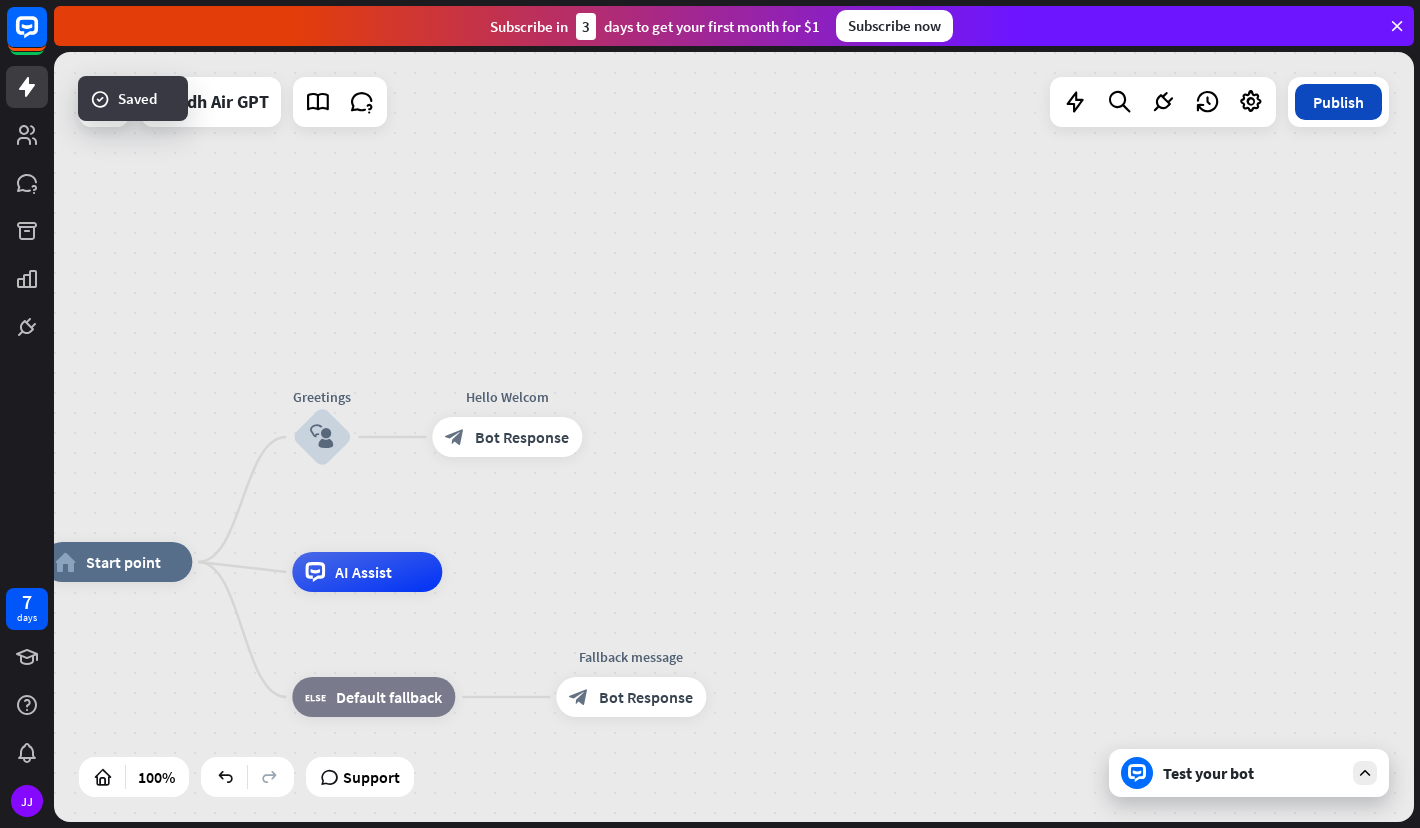 click on "Publish" at bounding box center (1338, 102) 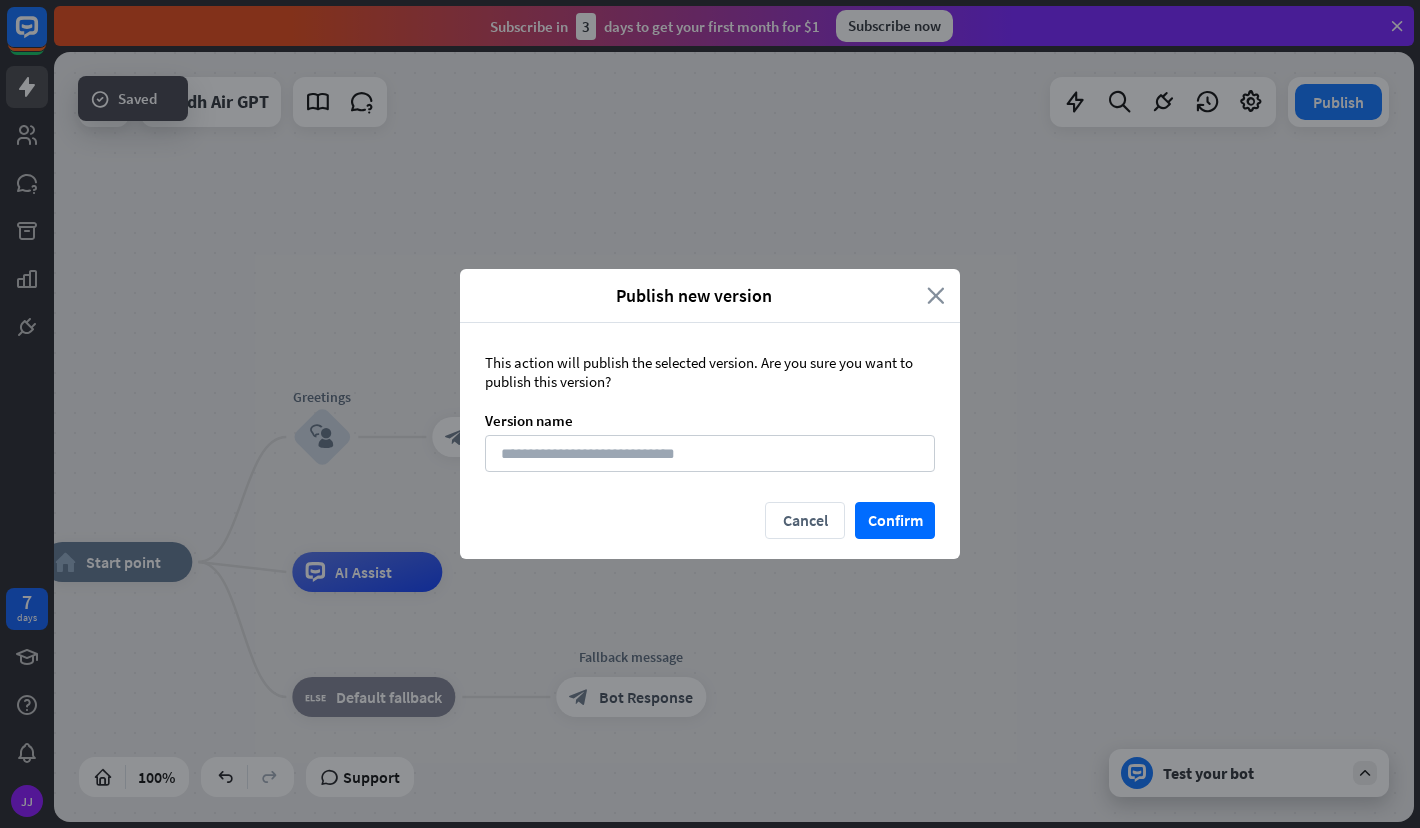 click on "Publish new version
close" at bounding box center (710, 296) 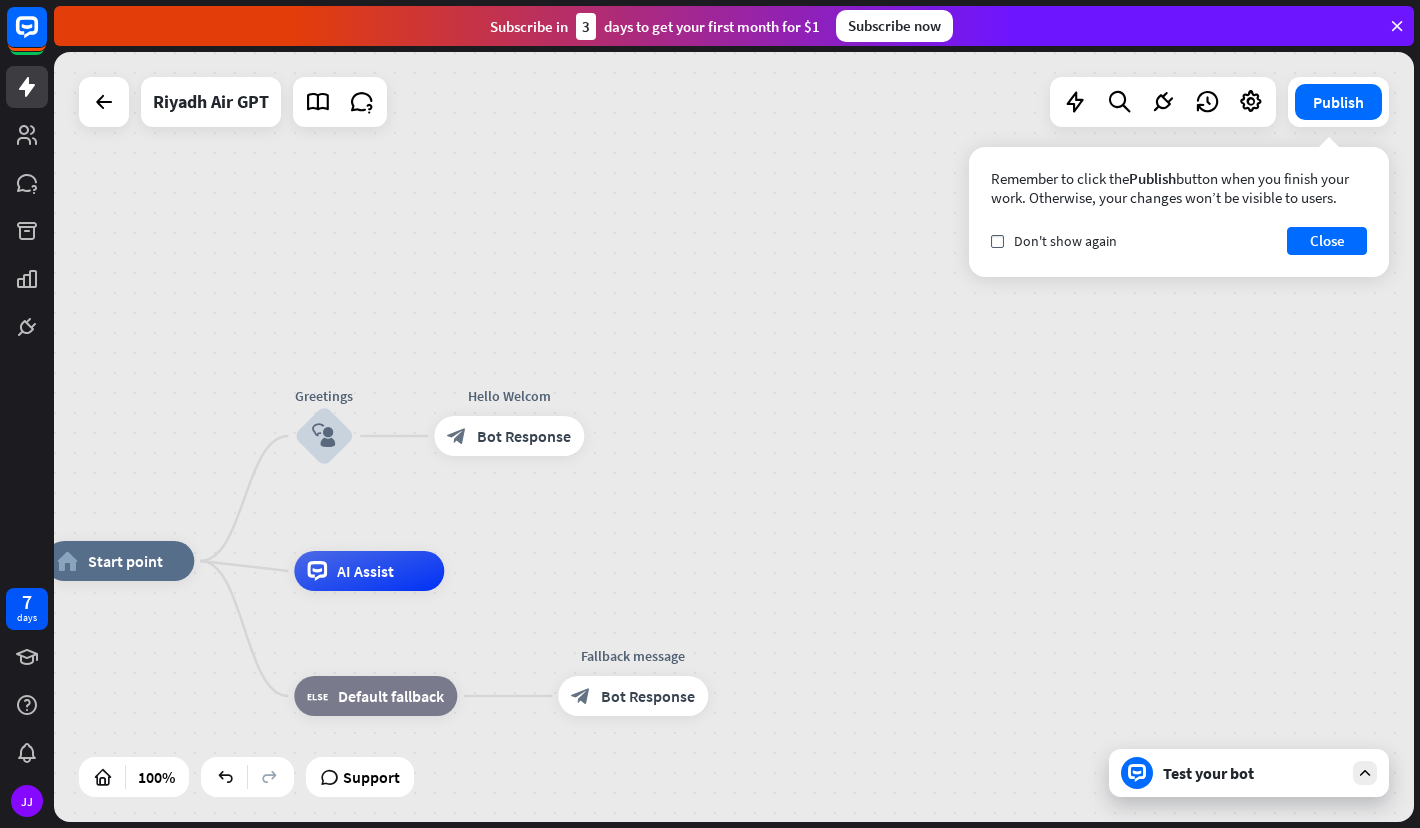 drag, startPoint x: 641, startPoint y: 414, endPoint x: 656, endPoint y: 406, distance: 17 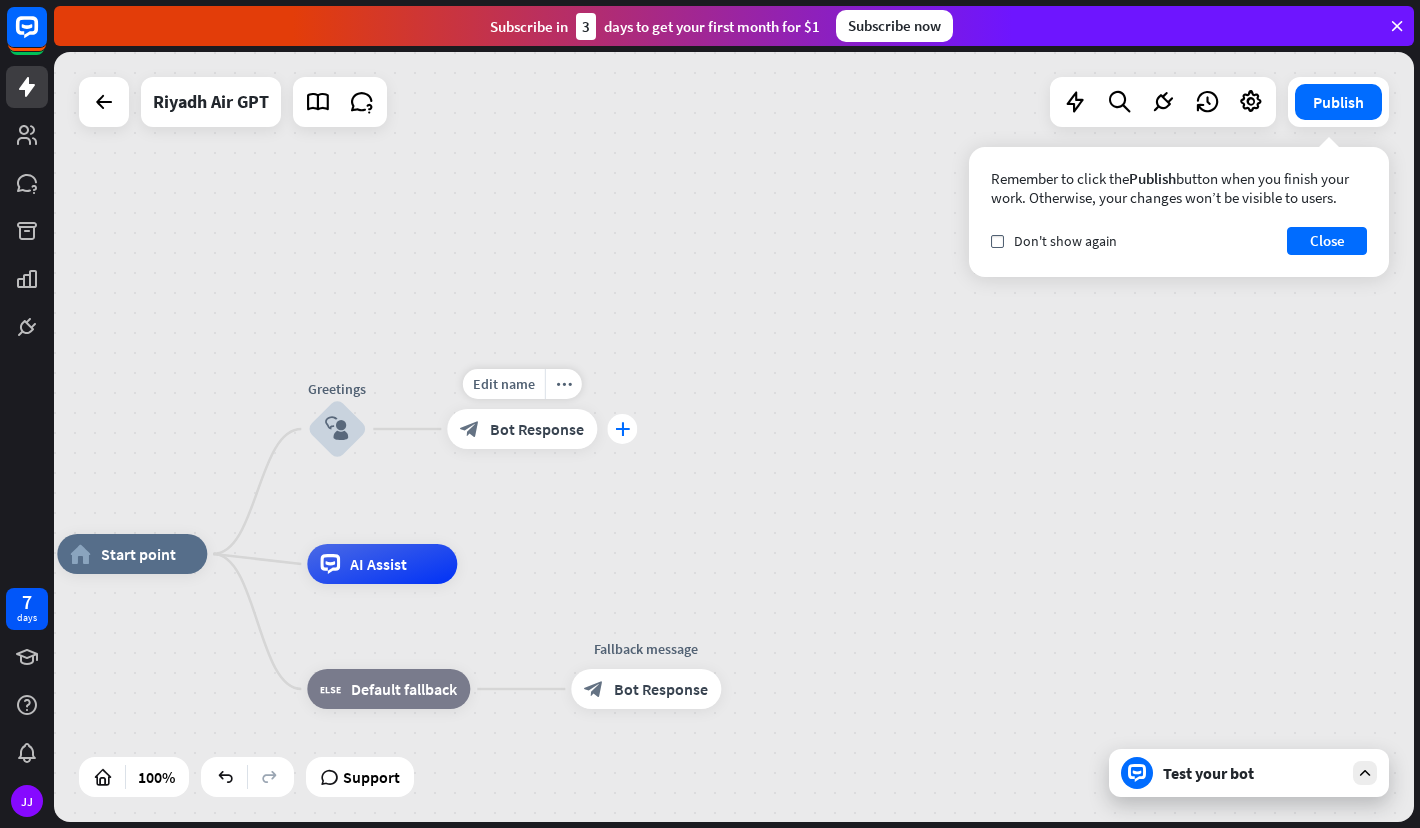 click on "plus" at bounding box center [622, 429] 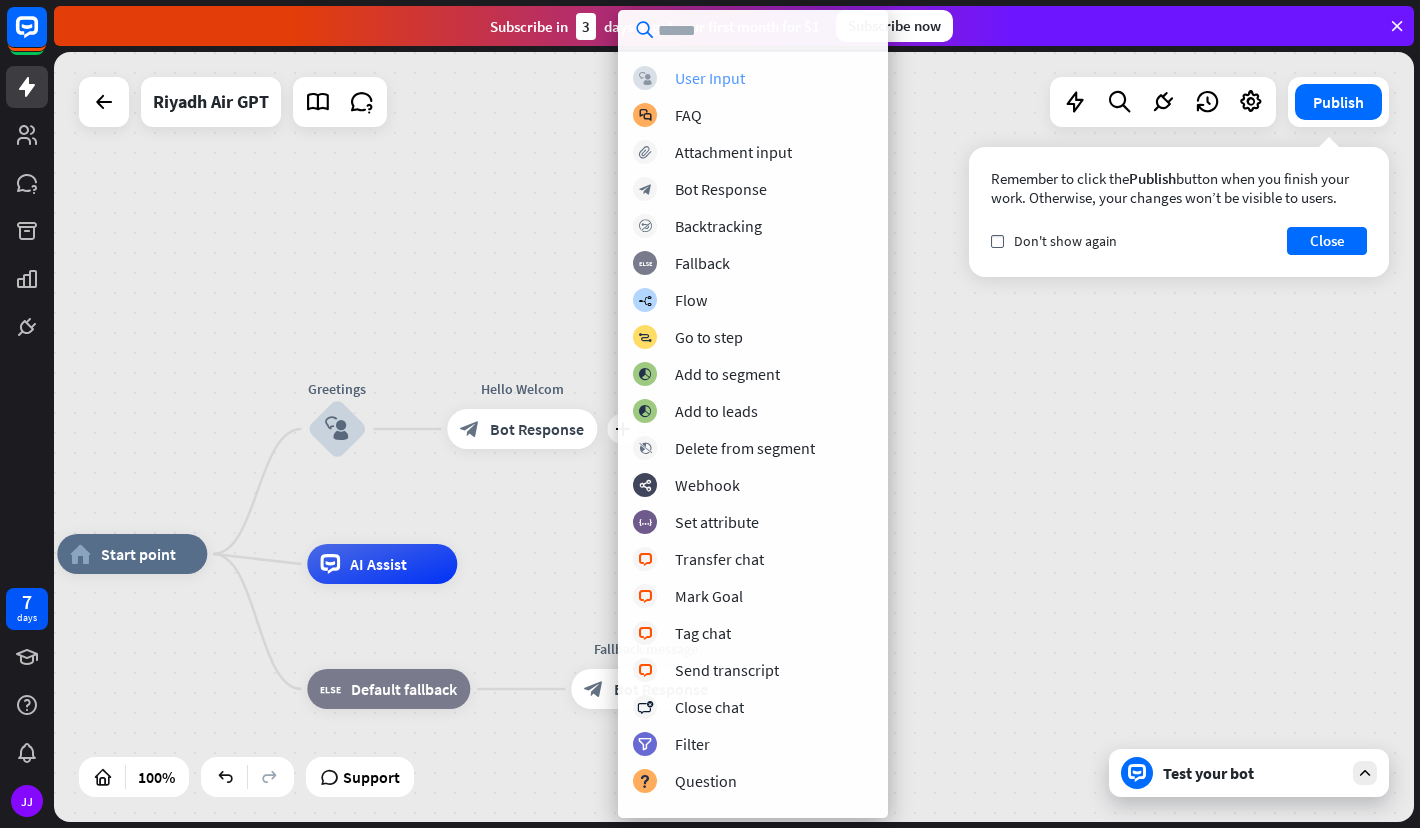 click on "User Input" at bounding box center [710, 78] 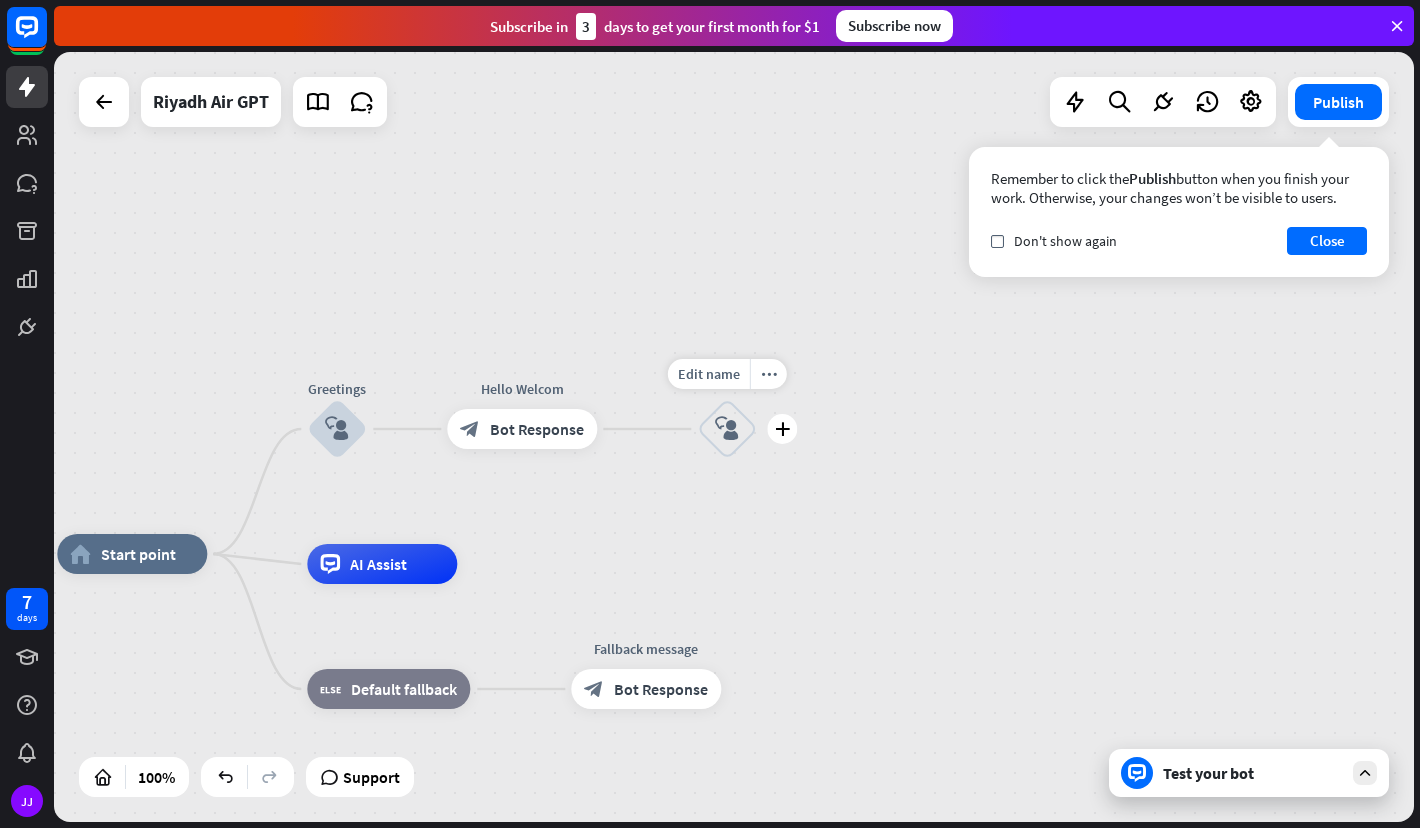 click on "block_user_input" at bounding box center (727, 429) 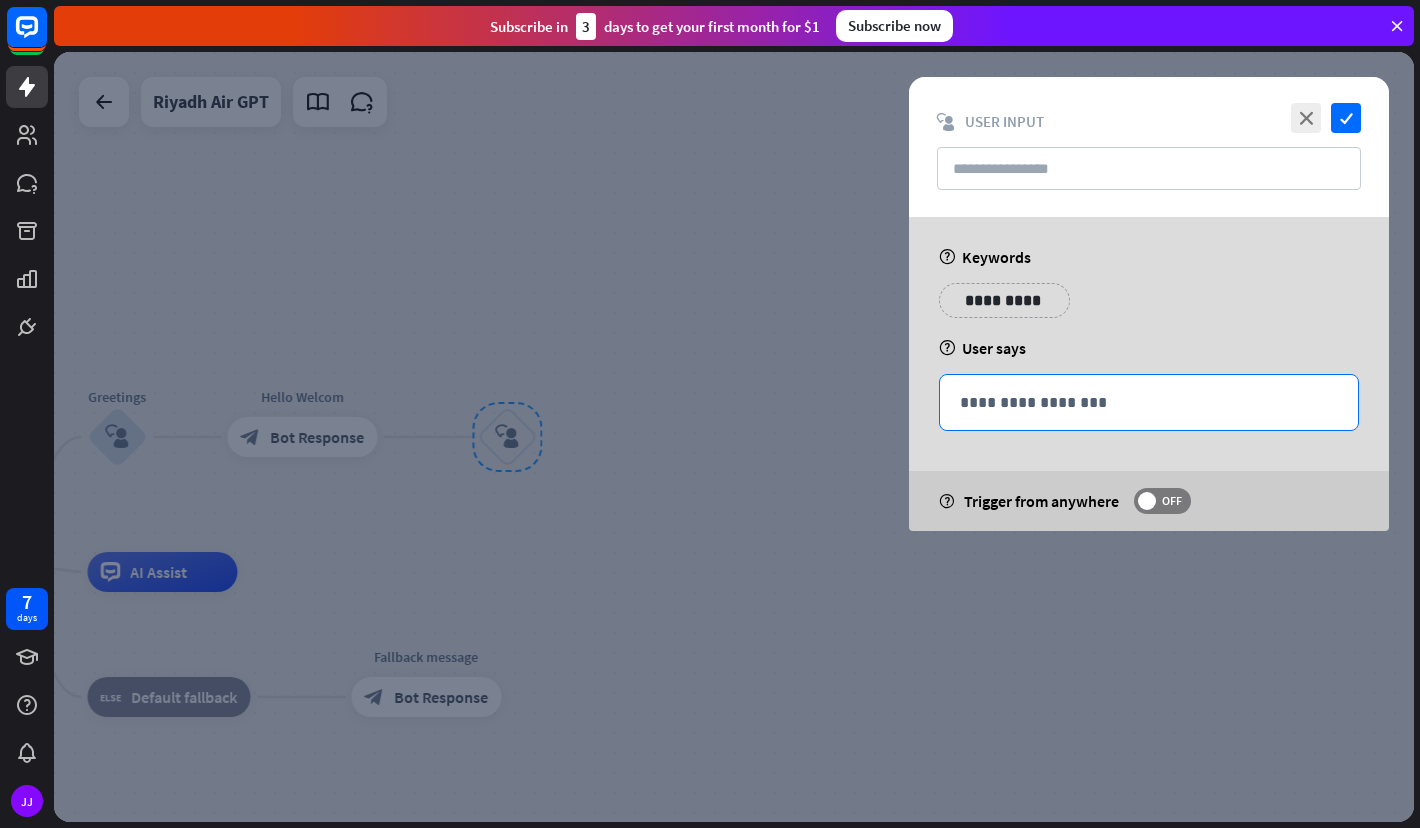 click on "**********" at bounding box center [1149, 402] 